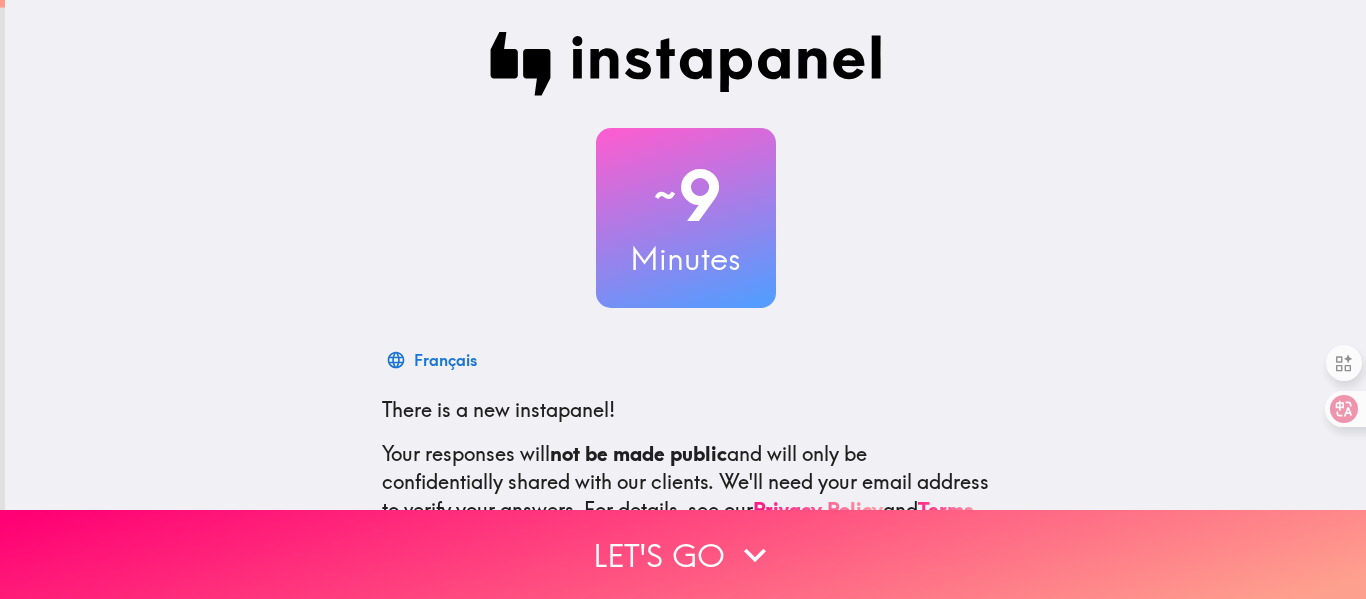 scroll, scrollTop: 0, scrollLeft: 0, axis: both 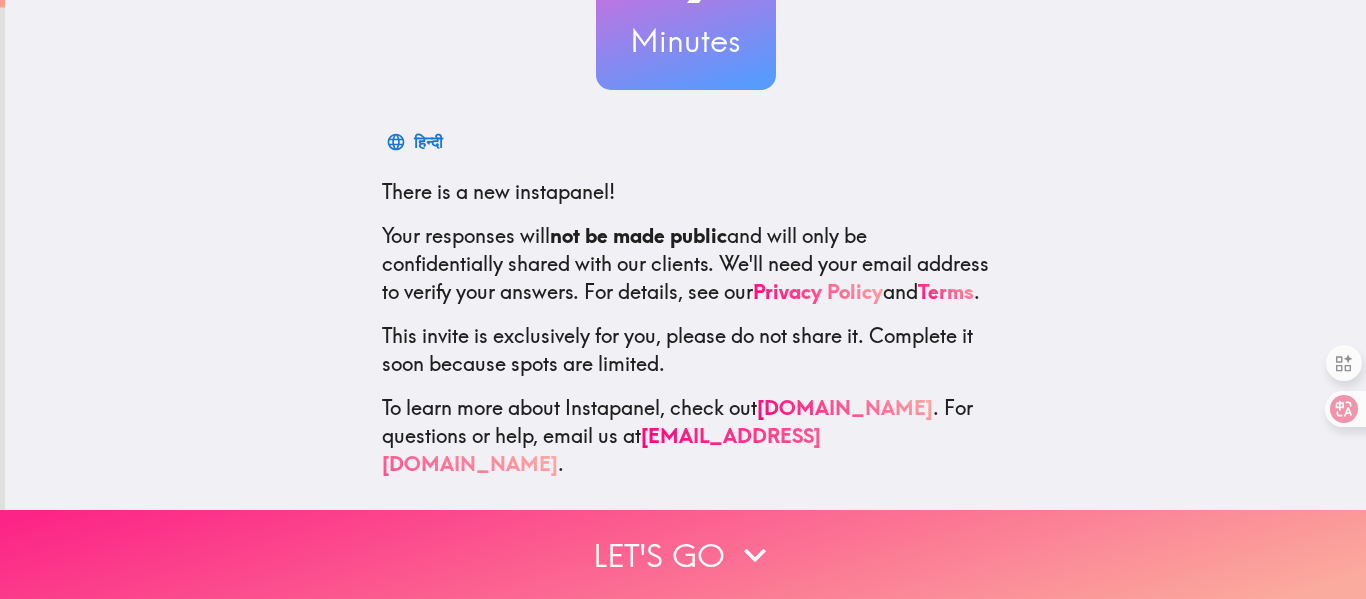 click on "Let's go" at bounding box center (683, 554) 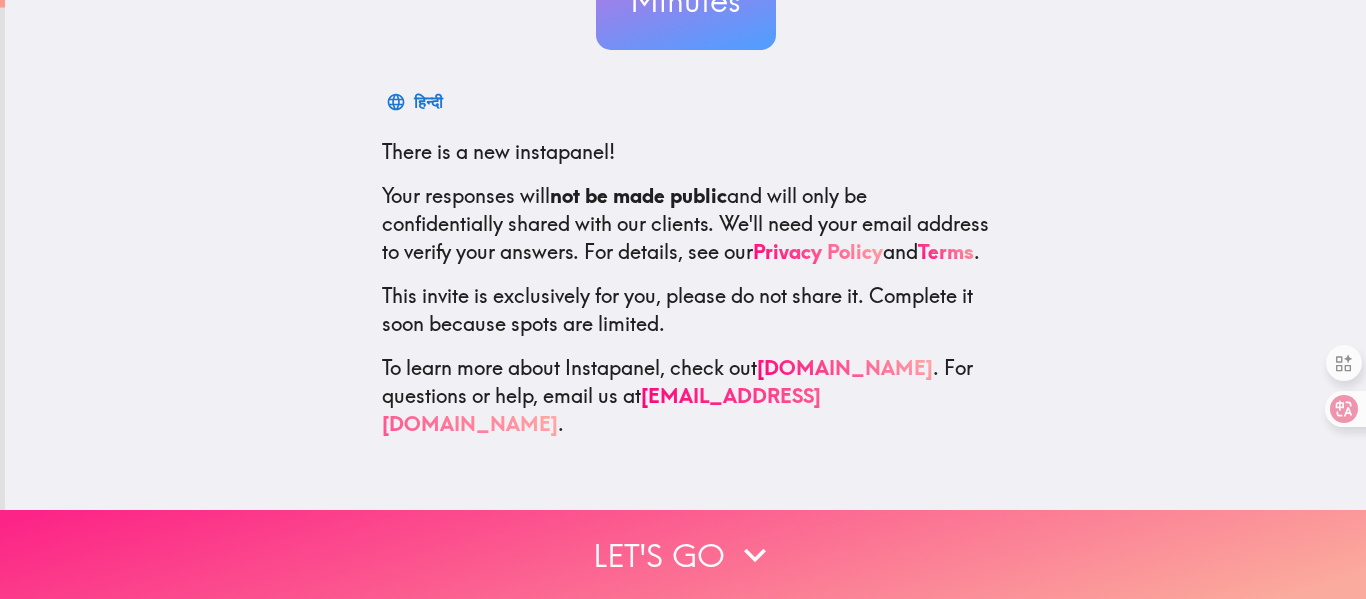 scroll, scrollTop: 0, scrollLeft: 0, axis: both 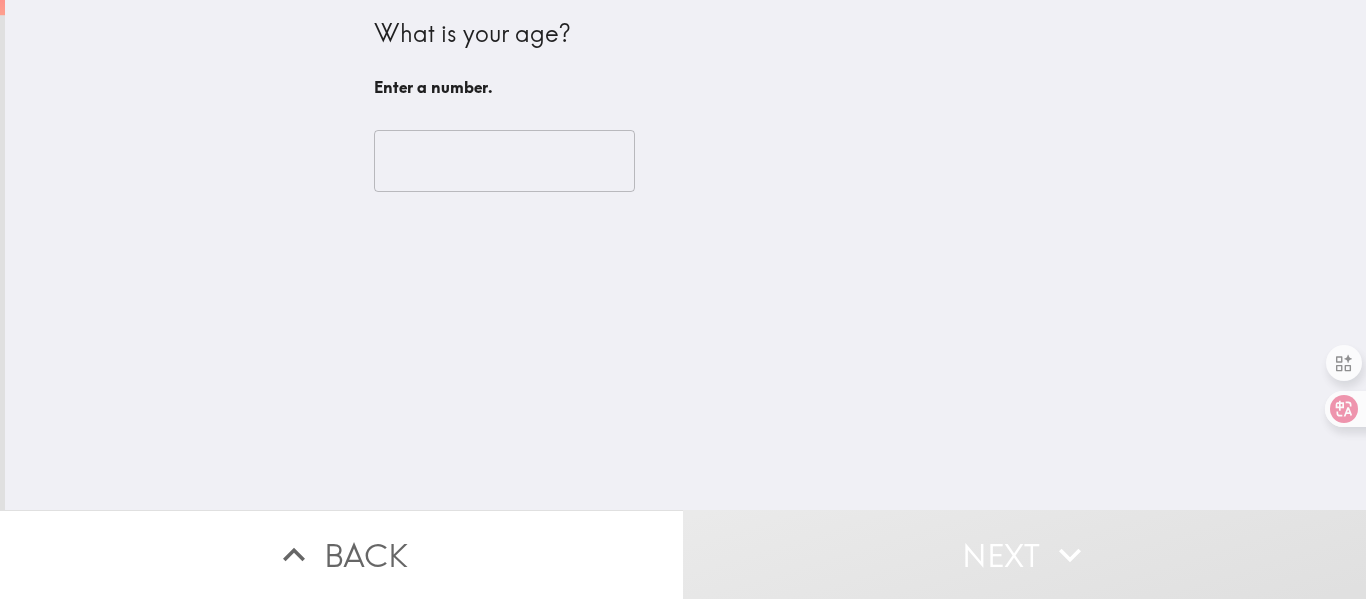 click at bounding box center [504, 161] 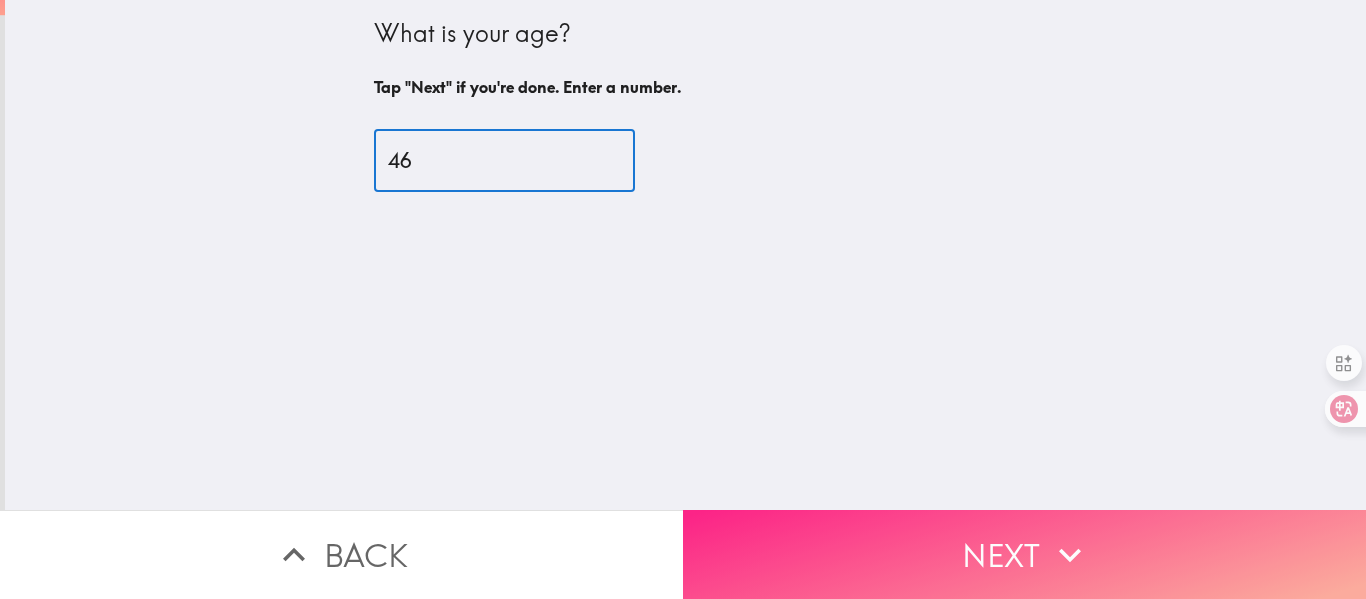 type on "46" 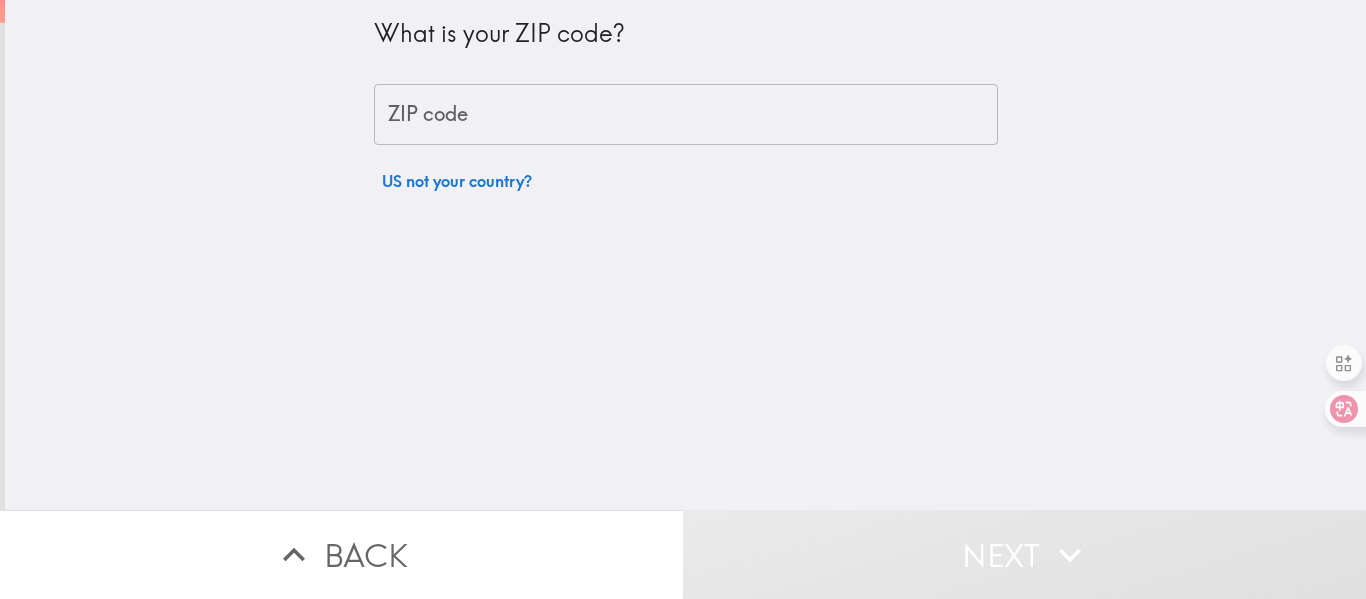 click on "ZIP code" at bounding box center (686, 115) 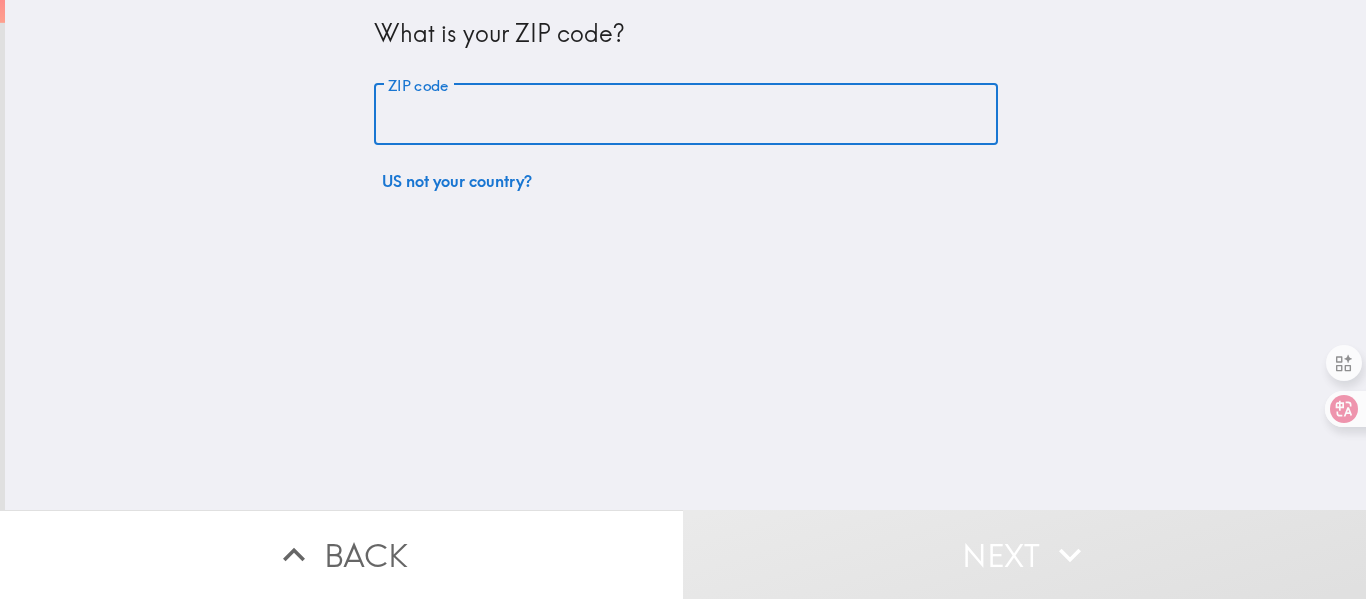 type on "34787" 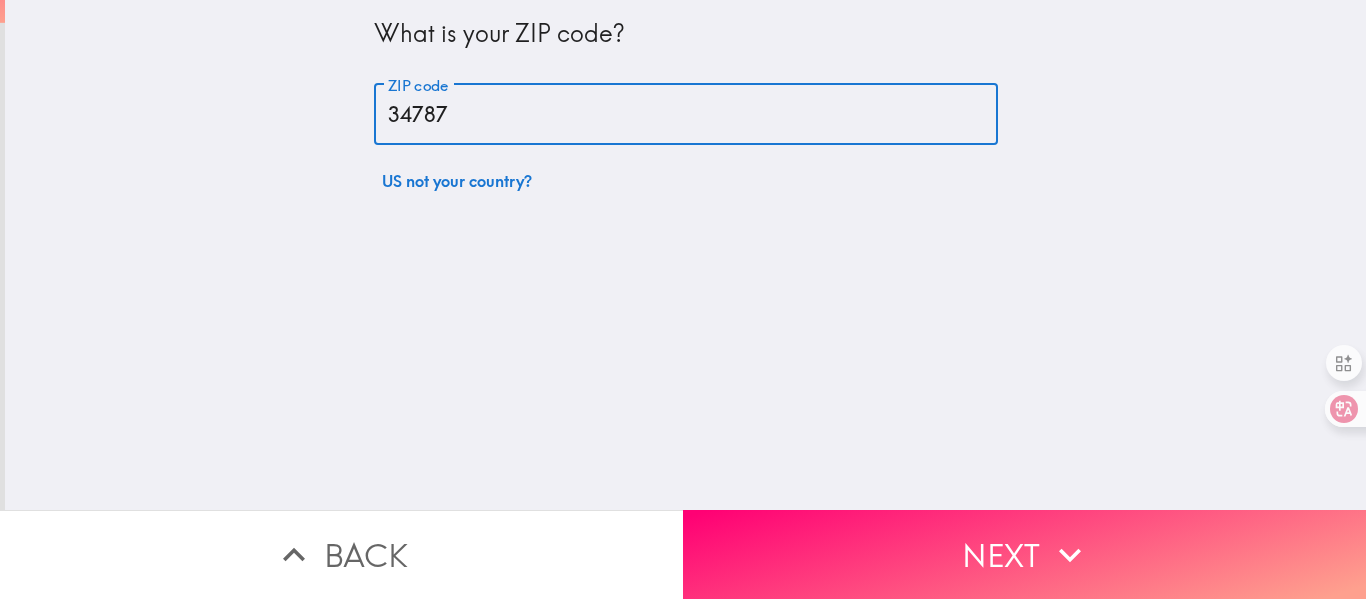 click on "Next" at bounding box center [1024, 554] 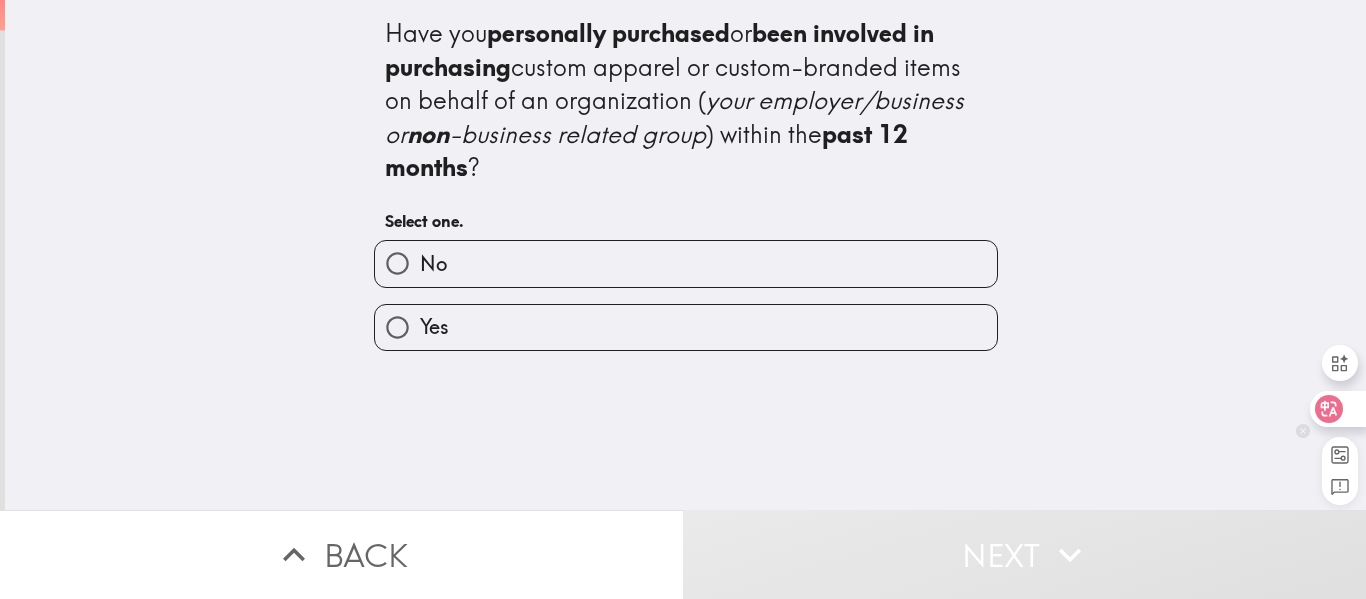 click 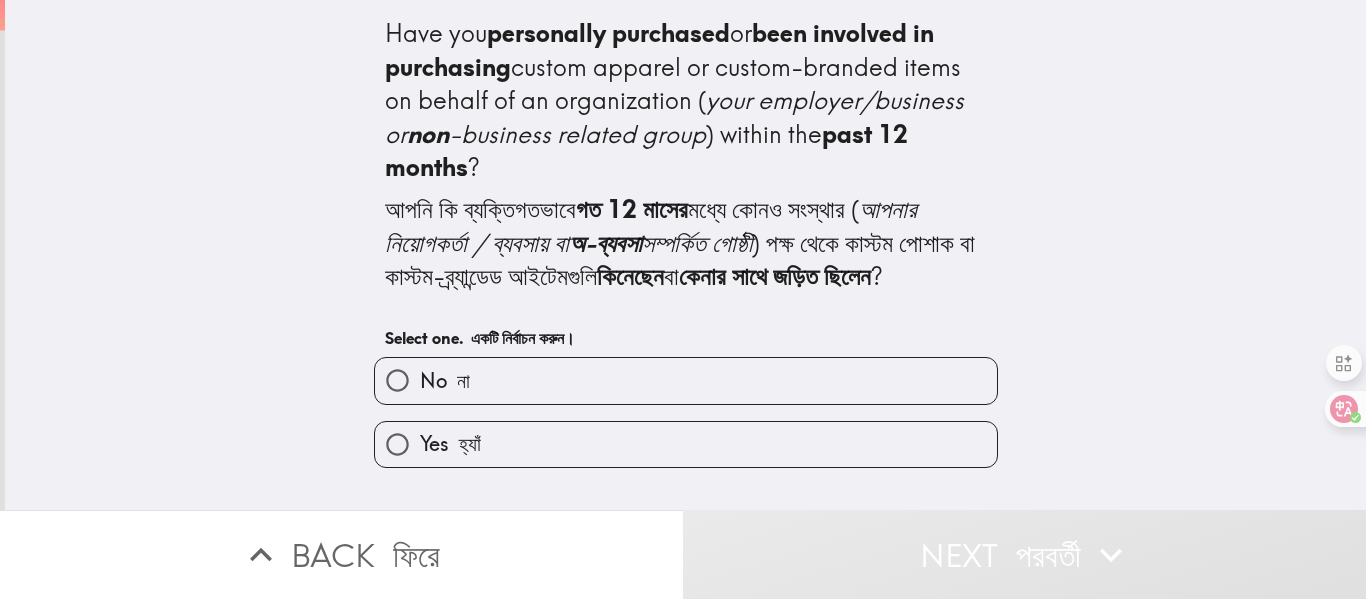 scroll, scrollTop: 42, scrollLeft: 0, axis: vertical 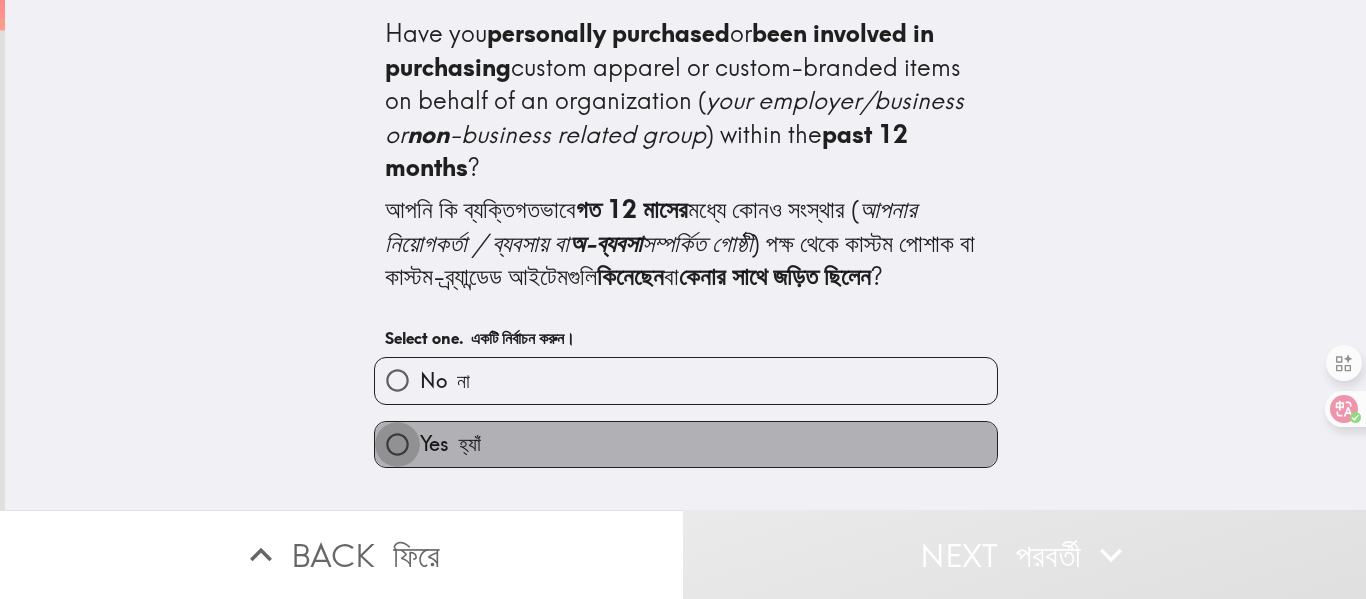click on "Yes    হ্যাঁ" at bounding box center [397, 444] 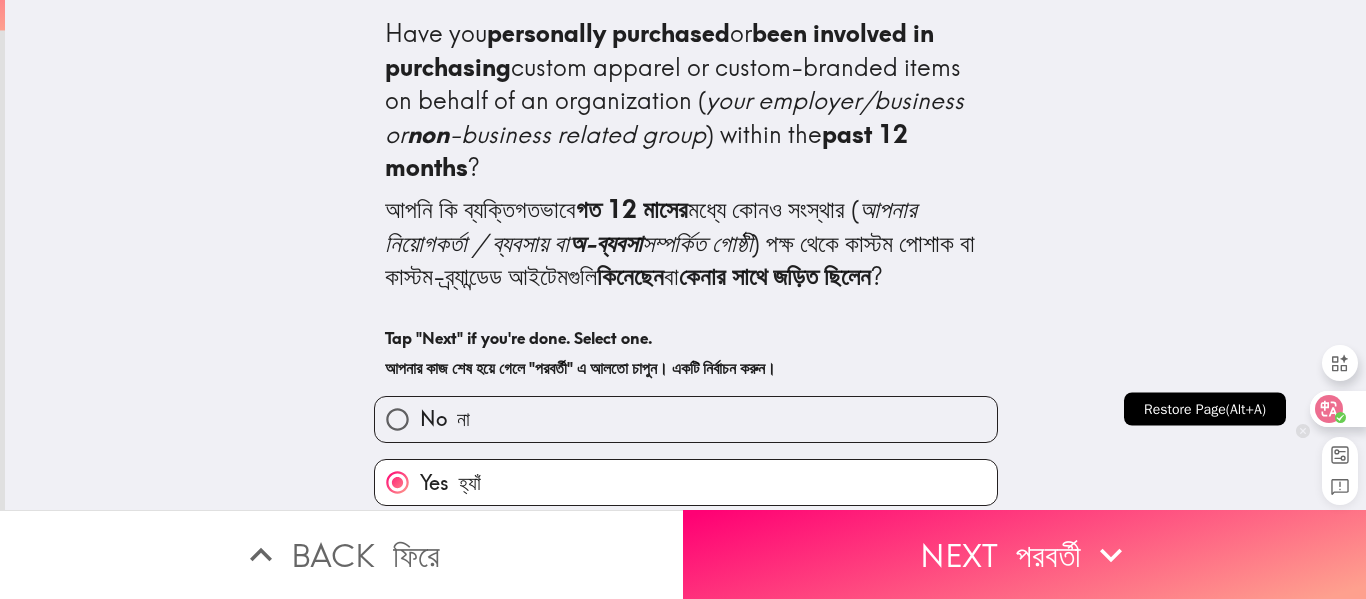 click 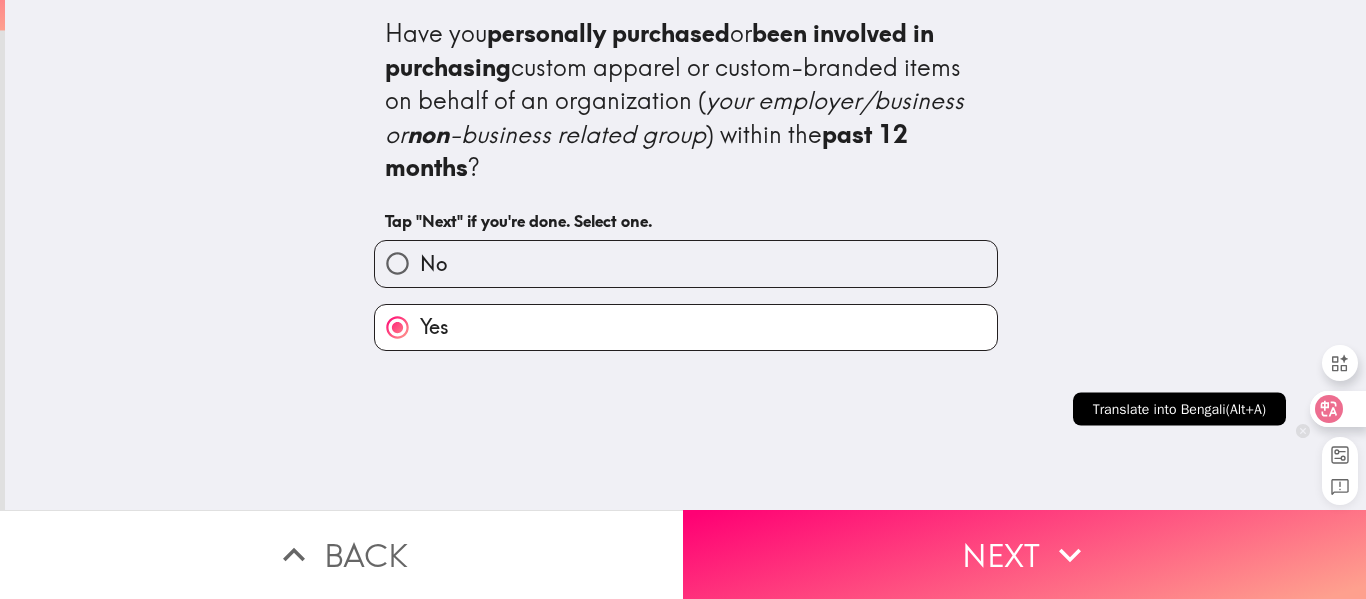scroll, scrollTop: 0, scrollLeft: 0, axis: both 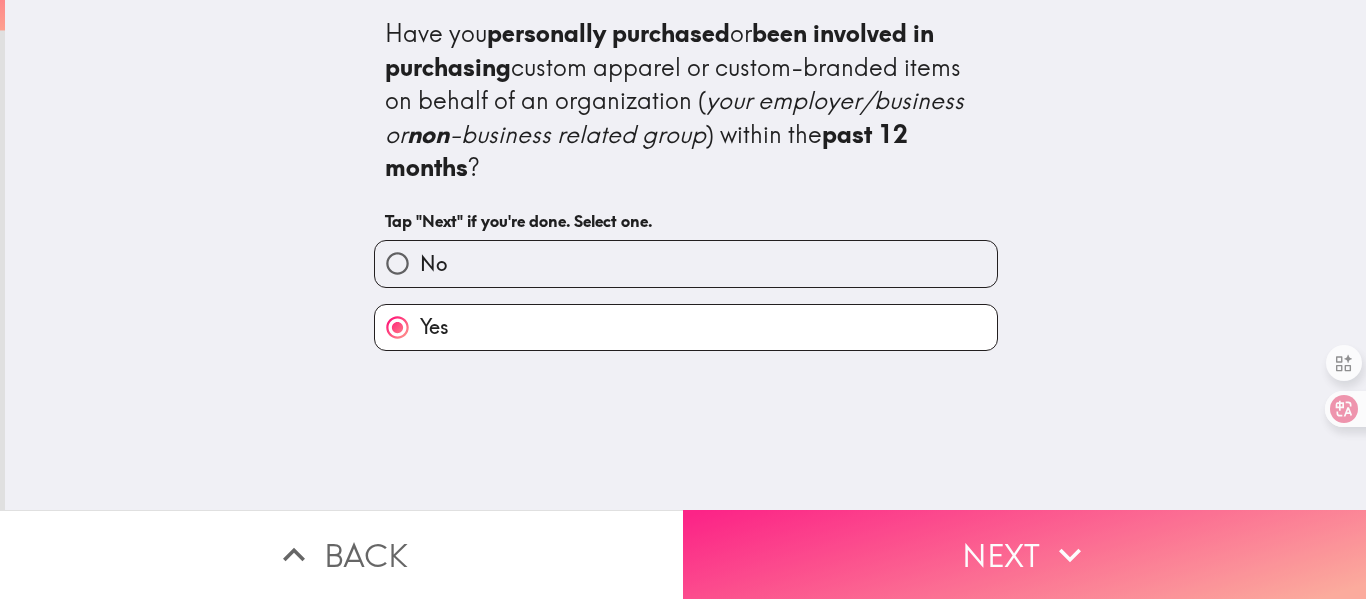 click on "Next" at bounding box center (1024, 554) 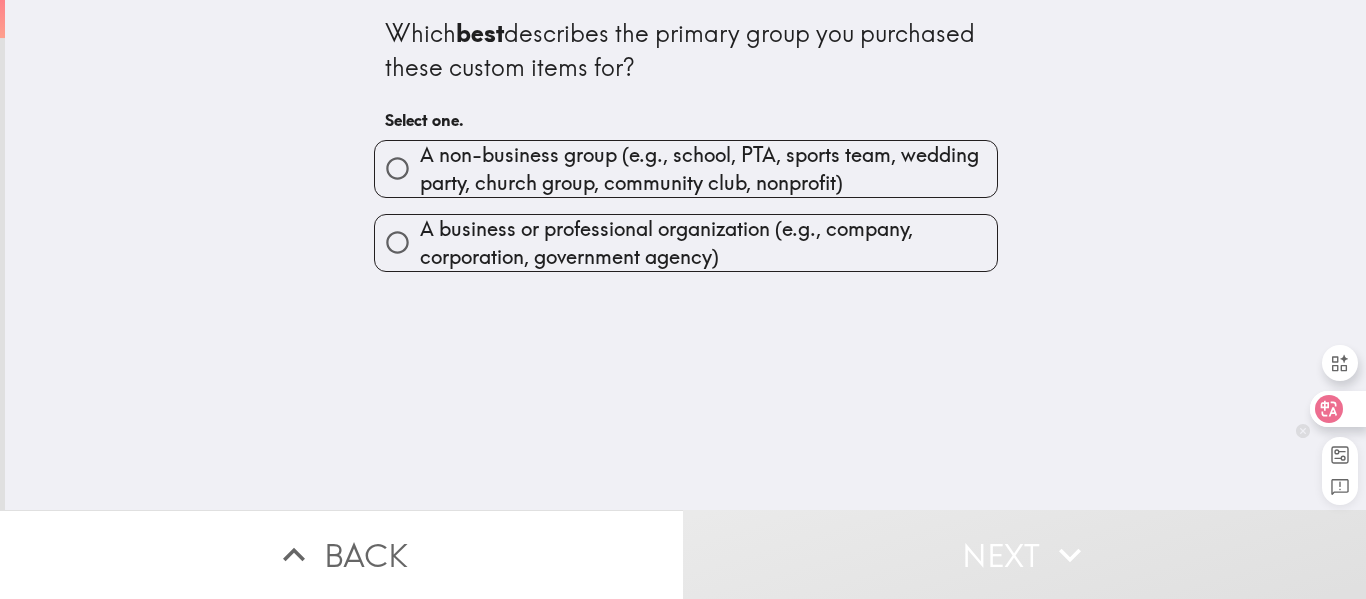 click 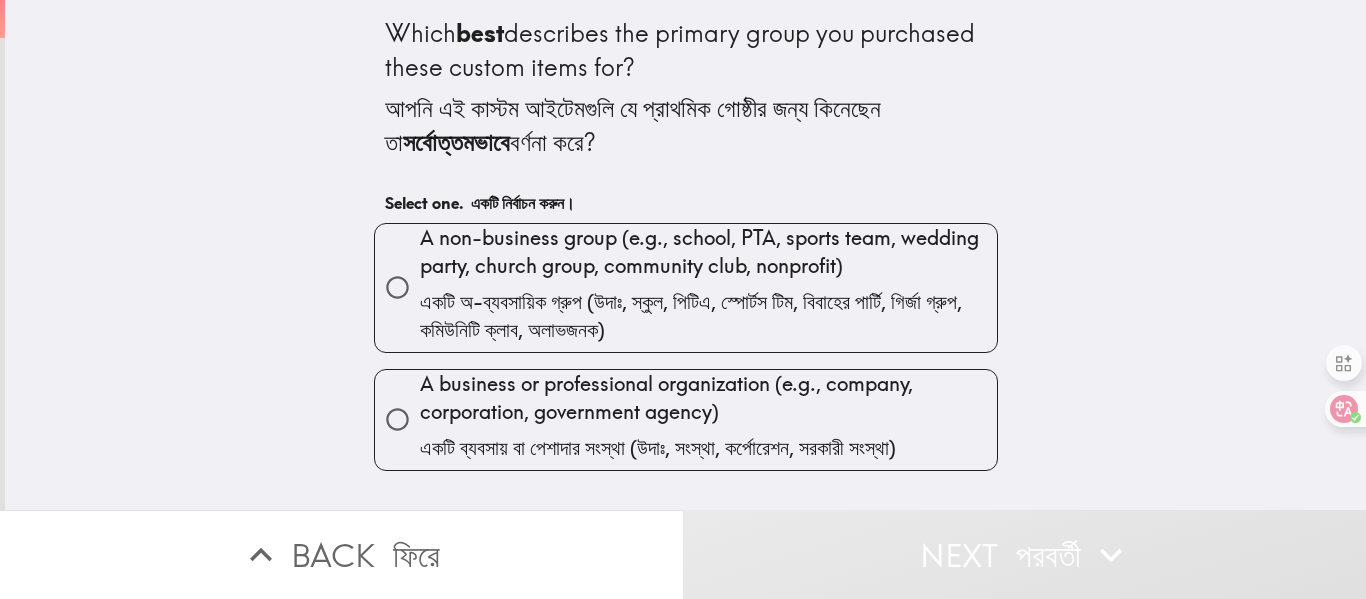 click on "A non-business group (e.g., school, PTA, sports team, wedding party, church group, community club, nonprofit) একটি অ-ব্যবসায়িক গ্রুপ (উদাঃ, স্কুল, পিটিএ, স্পোর্টস টিম, বিবাহের পার্টি, গির্জা গ্রুপ, কমিউনিটি ক্লাব, অলাভজনক)" at bounding box center (397, 287) 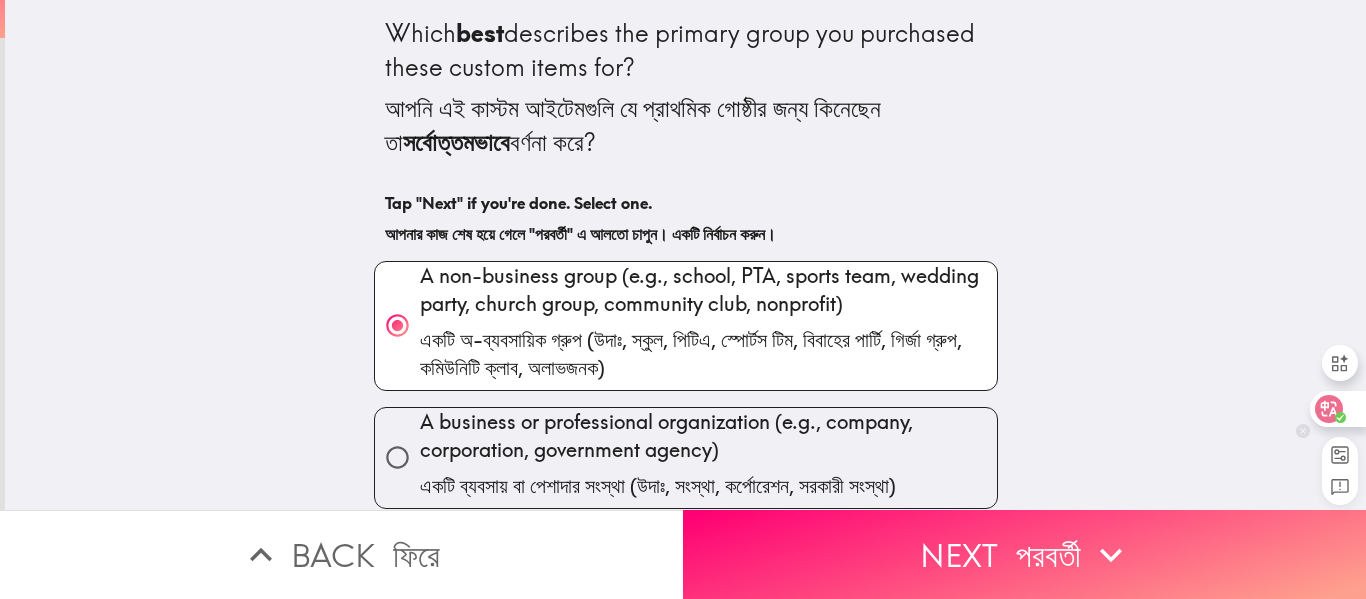 click 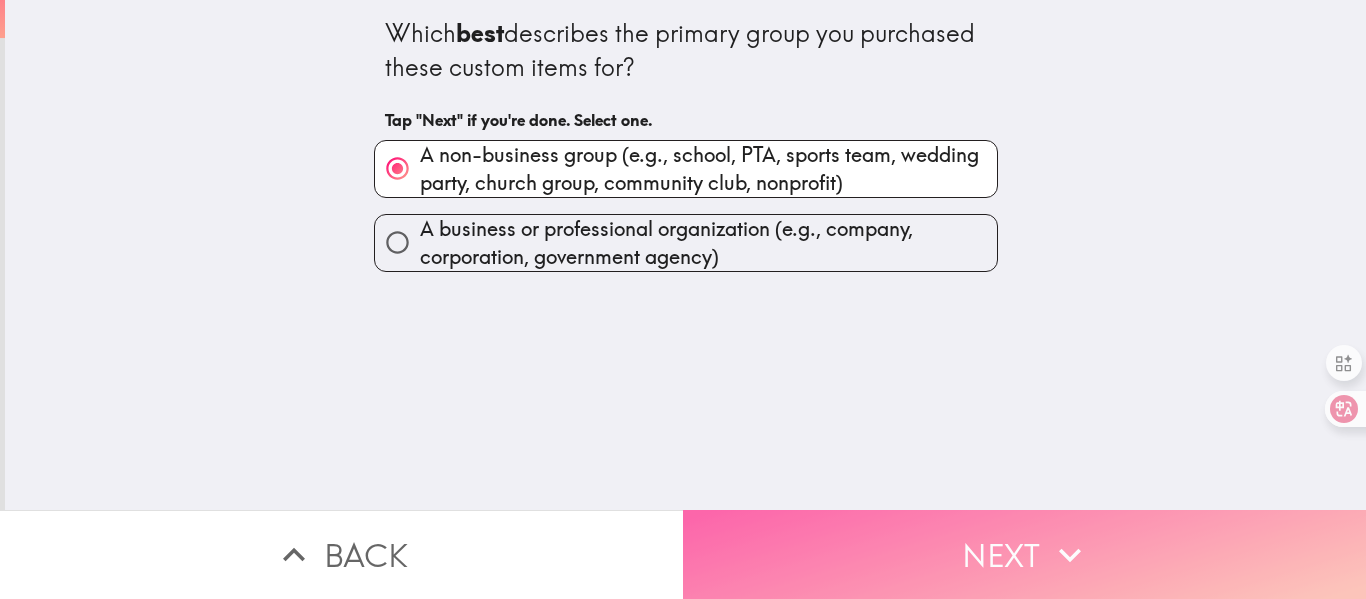 click on "Next" at bounding box center [1024, 554] 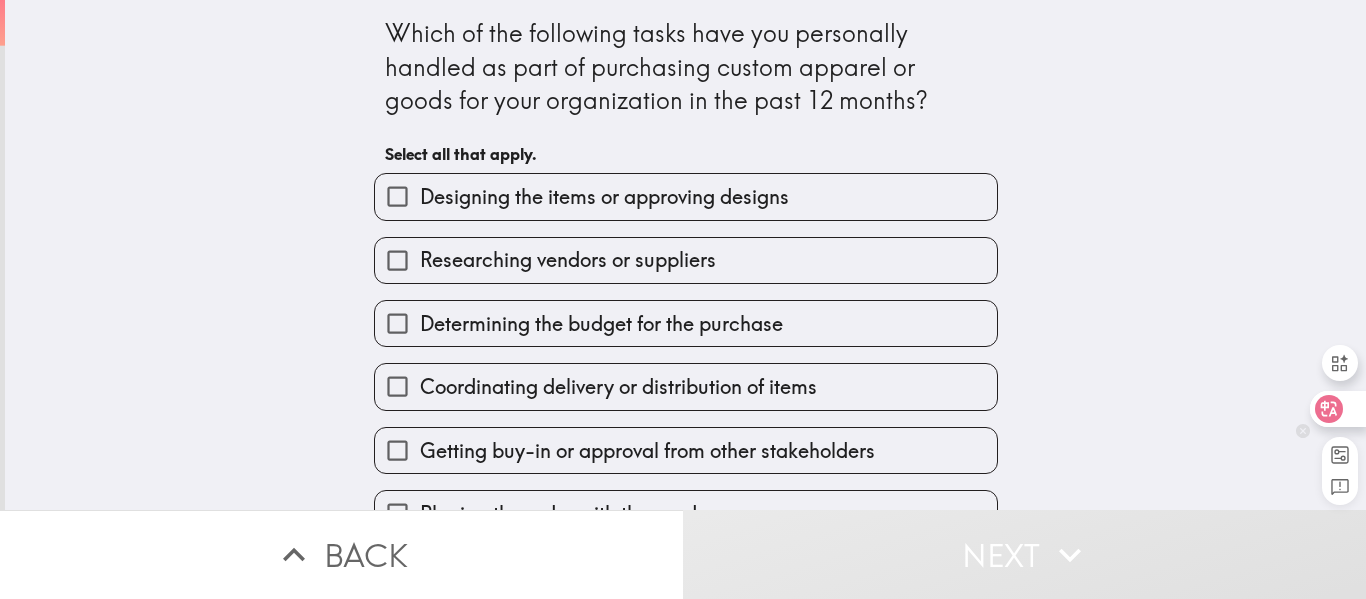click 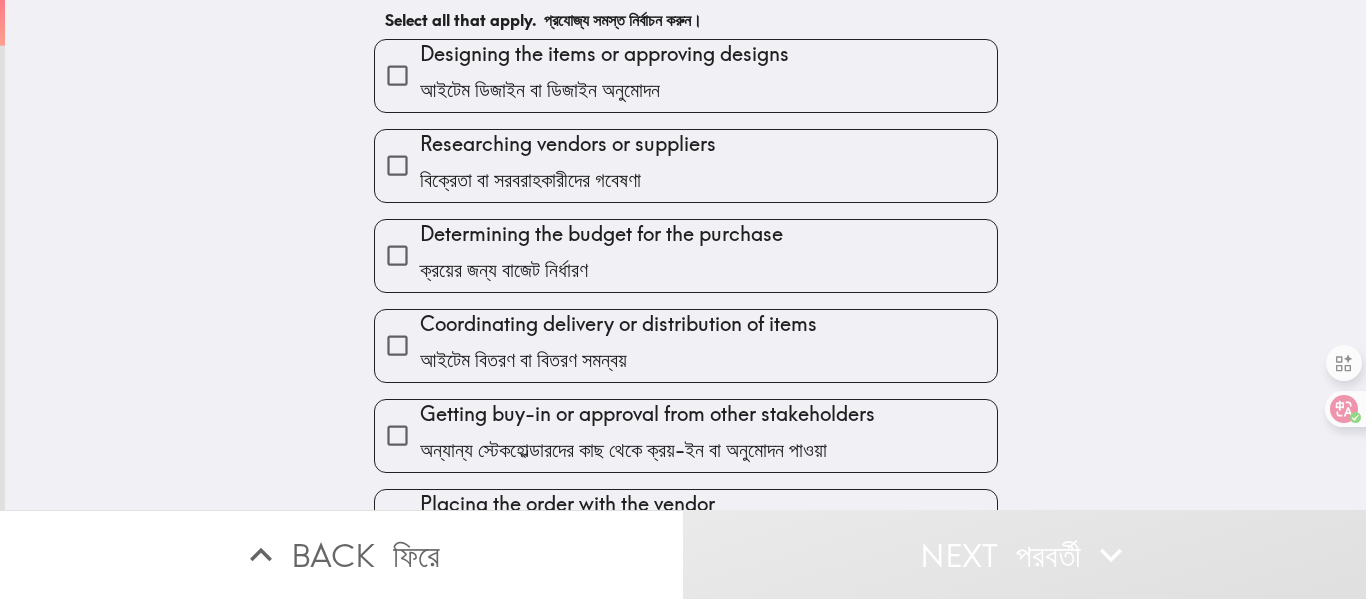scroll, scrollTop: 230, scrollLeft: 0, axis: vertical 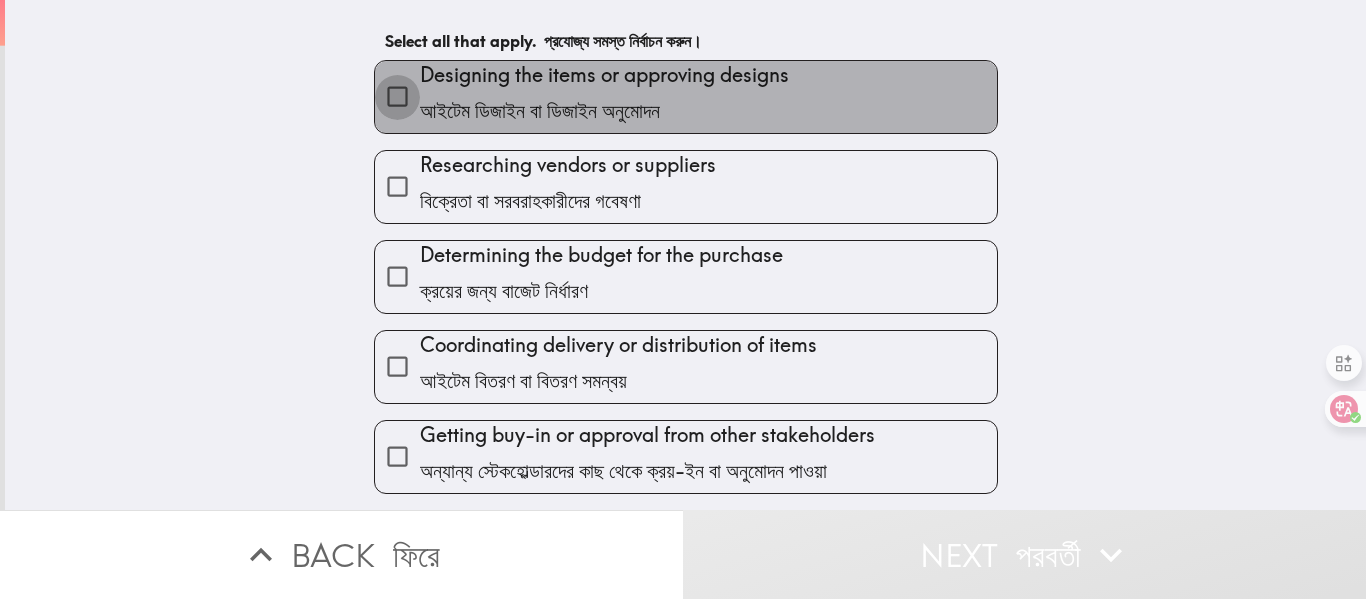 click on "Designing the items or approving designs আইটেম ডিজাইন বা ডিজাইন অনুমোদন" at bounding box center (397, 96) 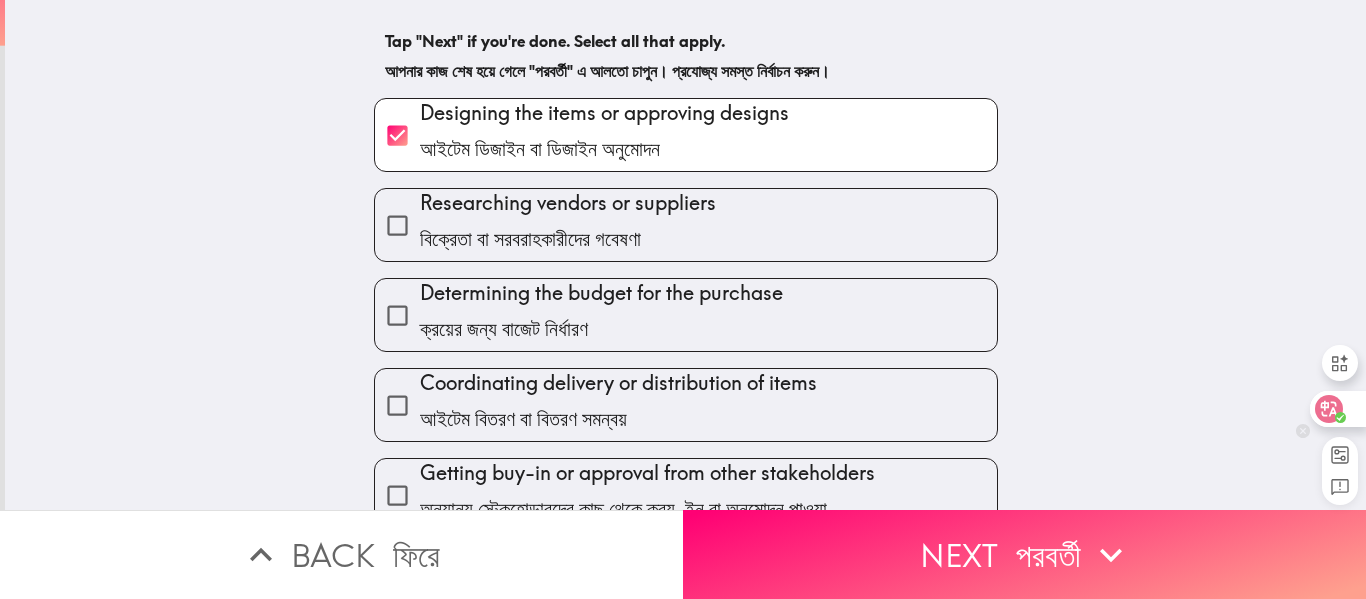 click 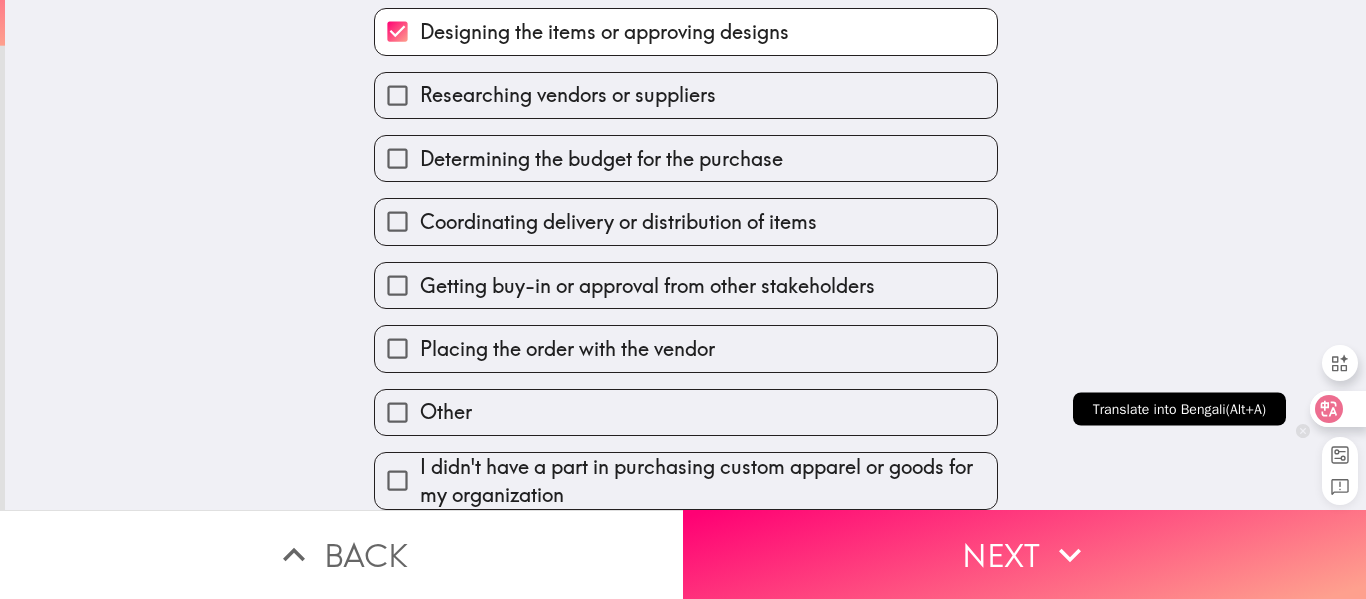 scroll, scrollTop: 182, scrollLeft: 0, axis: vertical 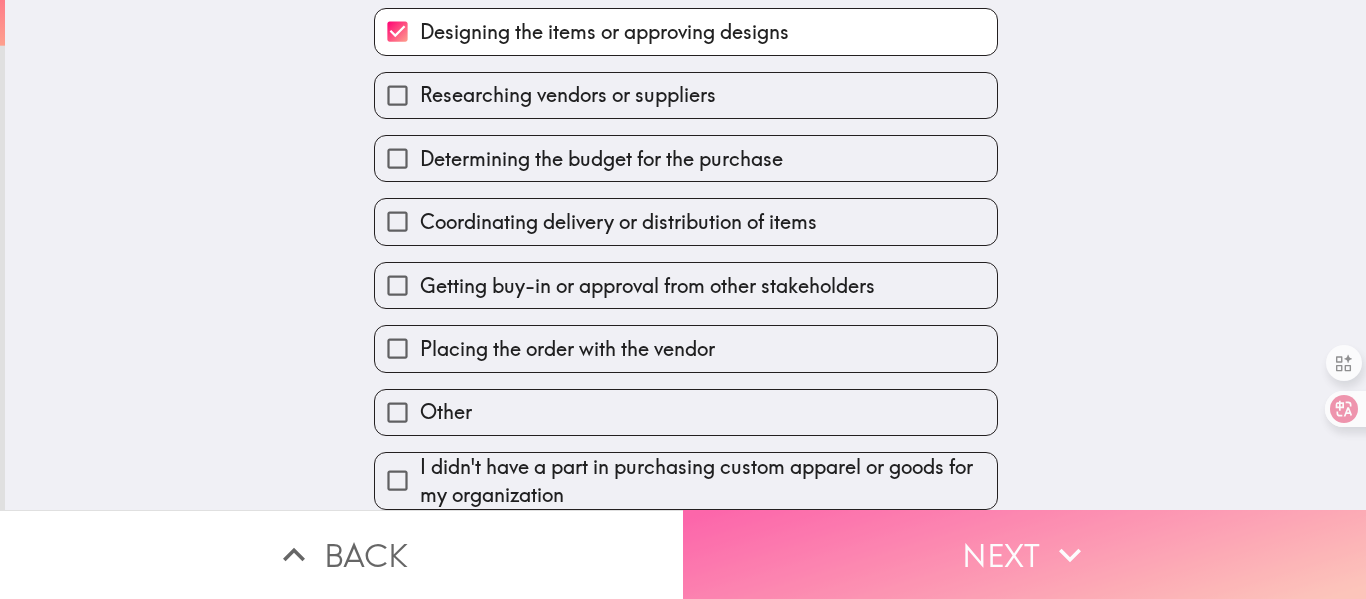 click on "Next" at bounding box center (1024, 554) 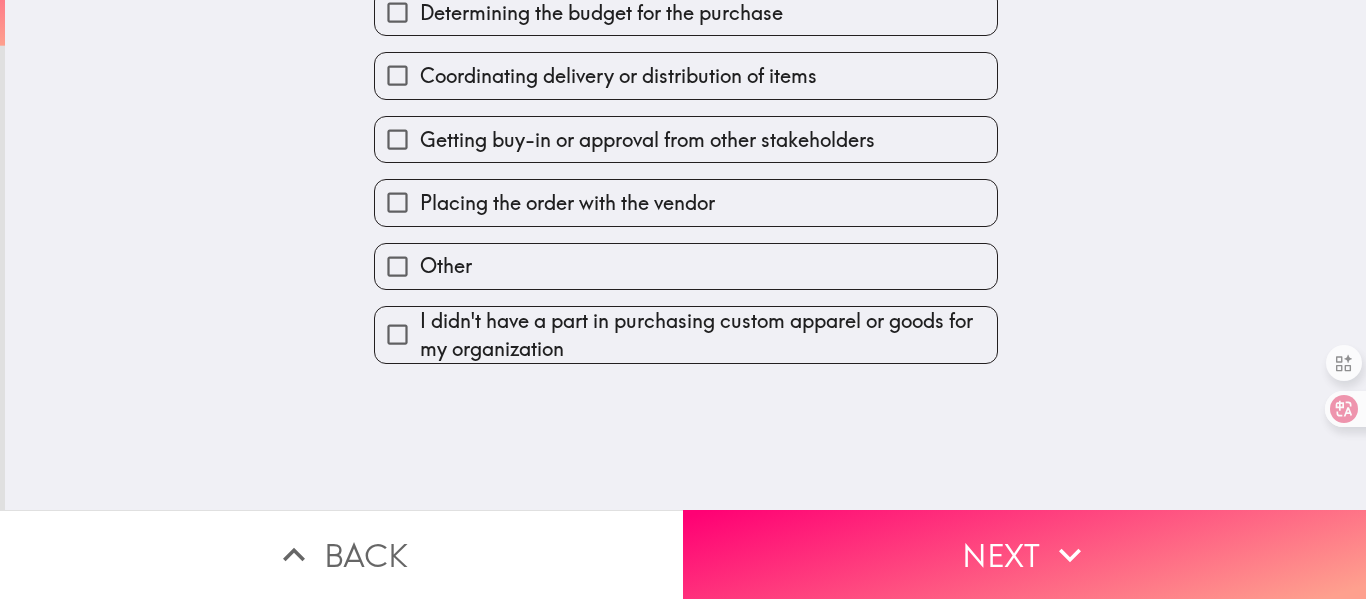 scroll, scrollTop: 0, scrollLeft: 0, axis: both 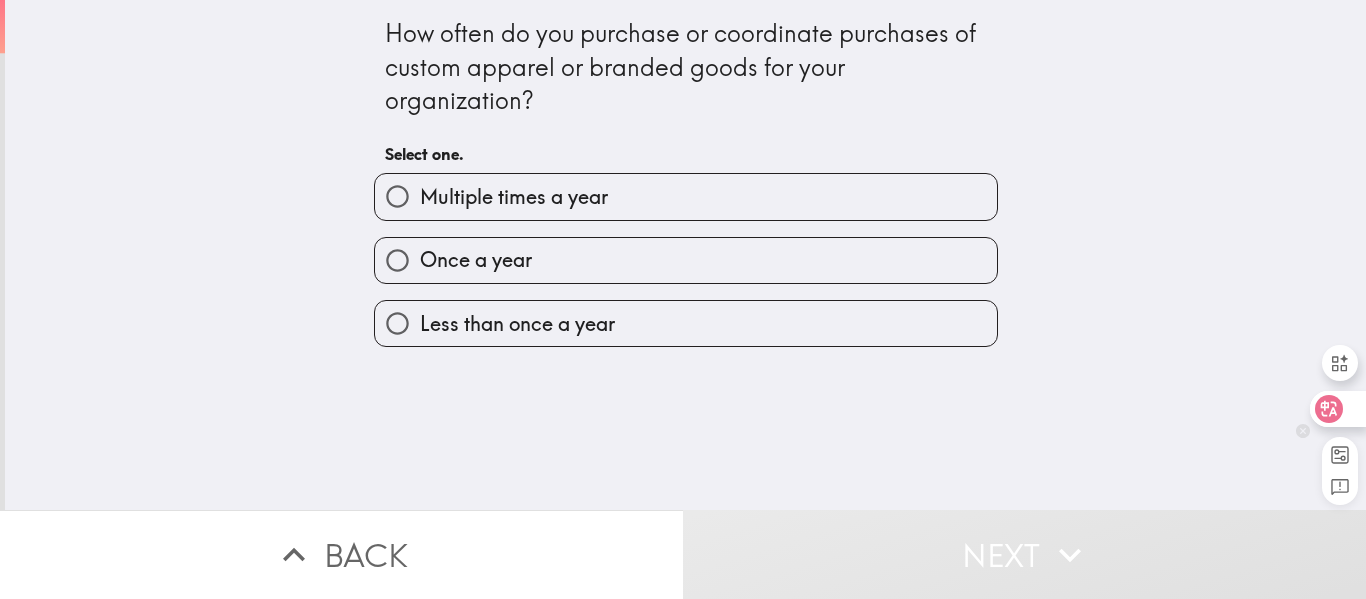 click 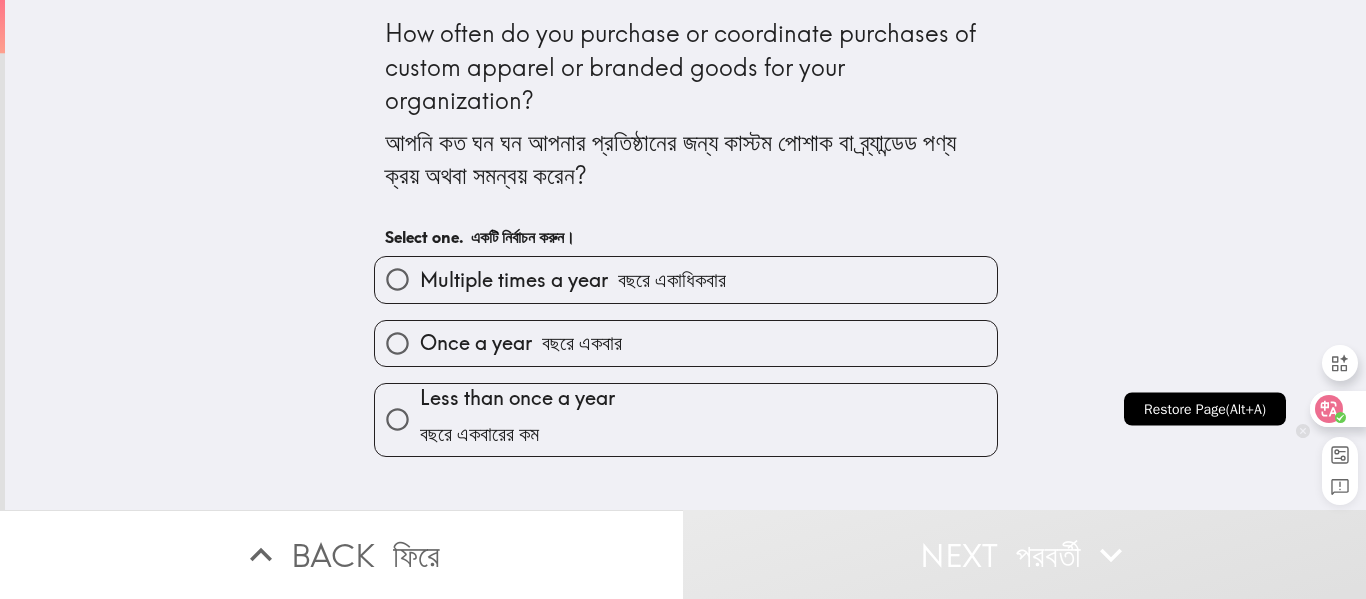 click 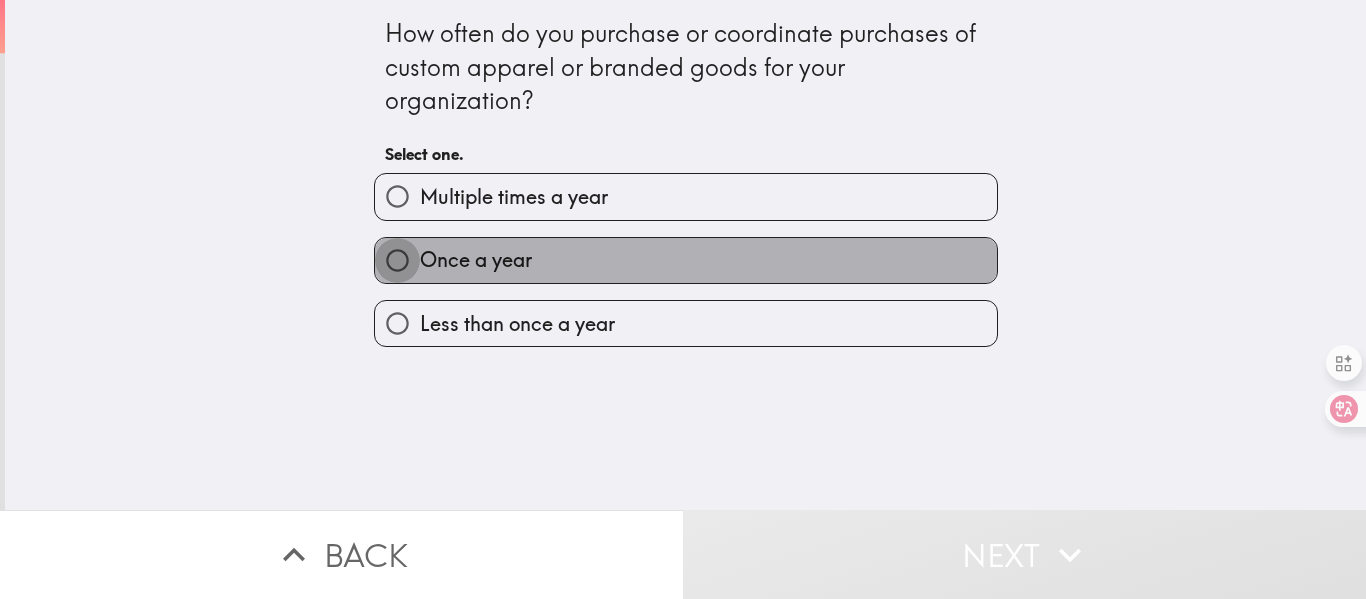 click on "Once a year" at bounding box center (397, 260) 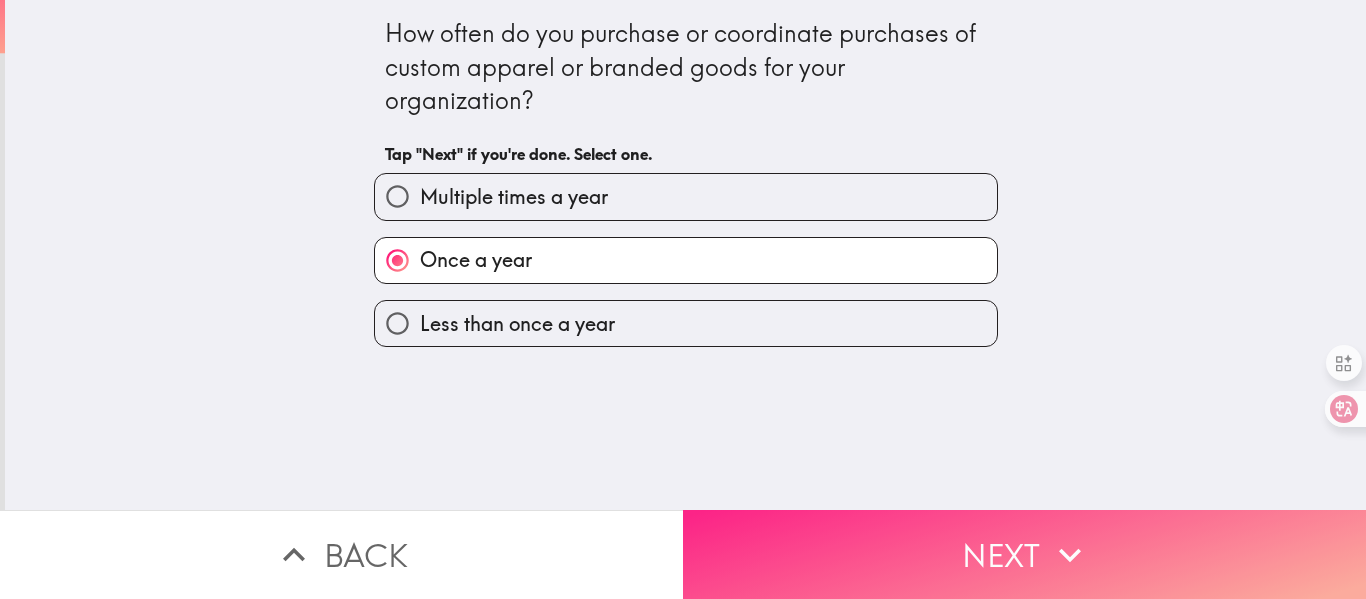 click on "Next" at bounding box center (1024, 554) 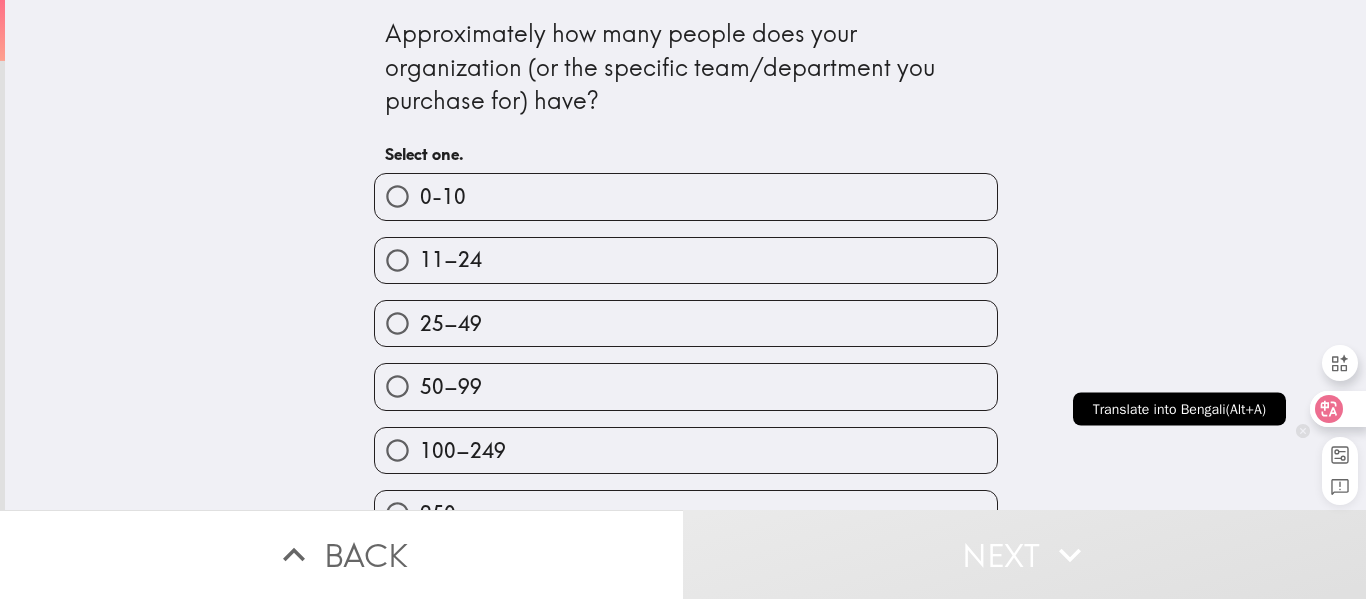 click 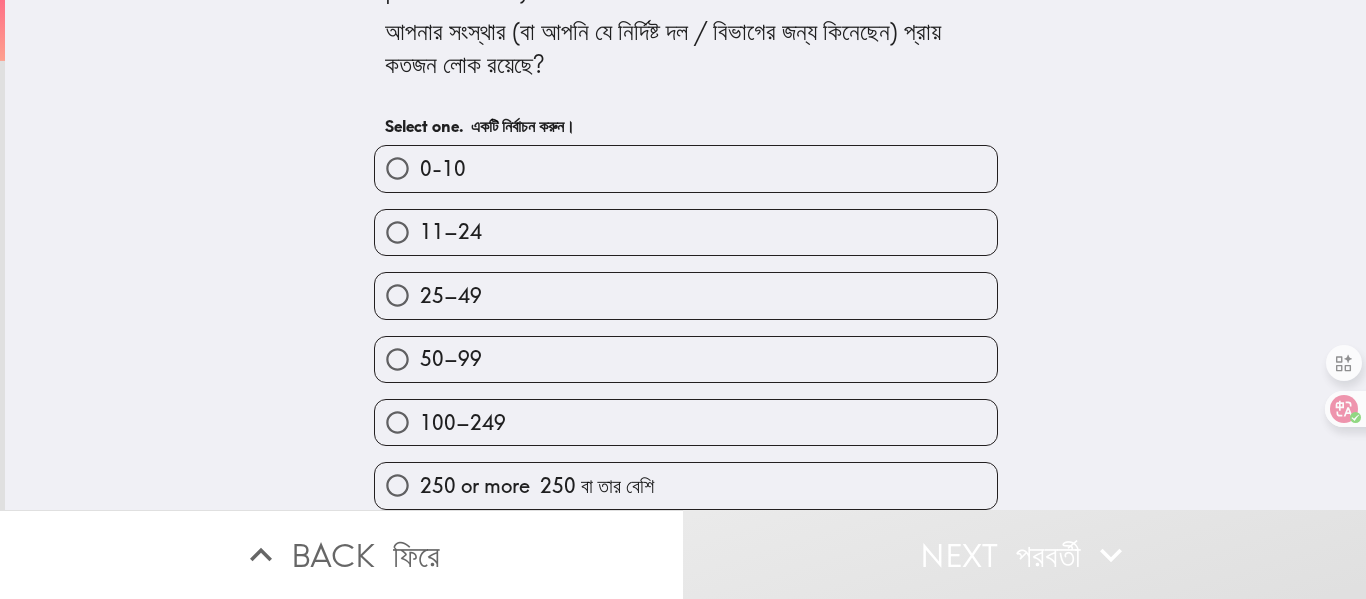 scroll, scrollTop: 128, scrollLeft: 0, axis: vertical 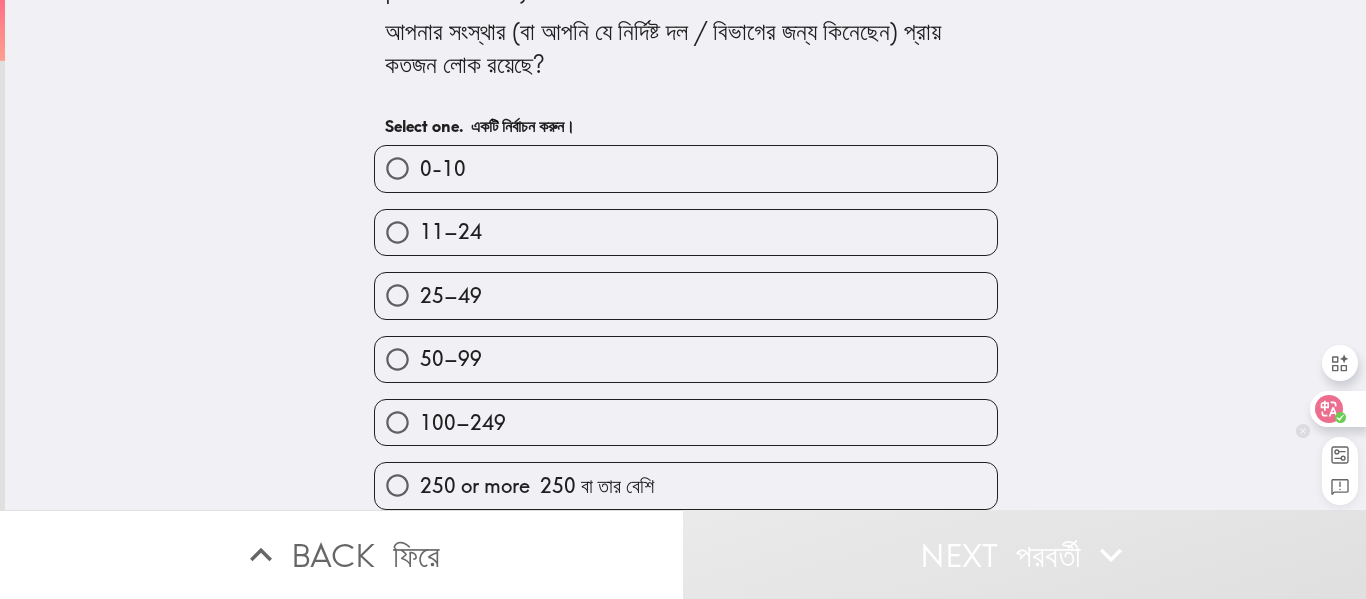 click 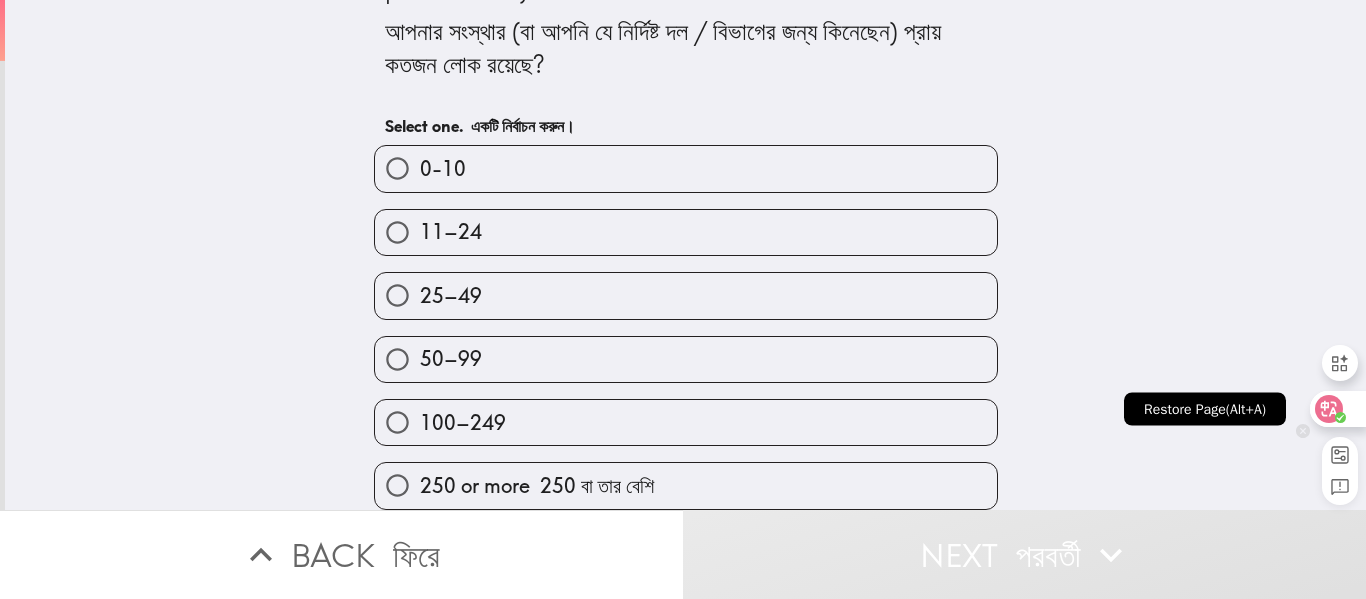 scroll, scrollTop: 45, scrollLeft: 0, axis: vertical 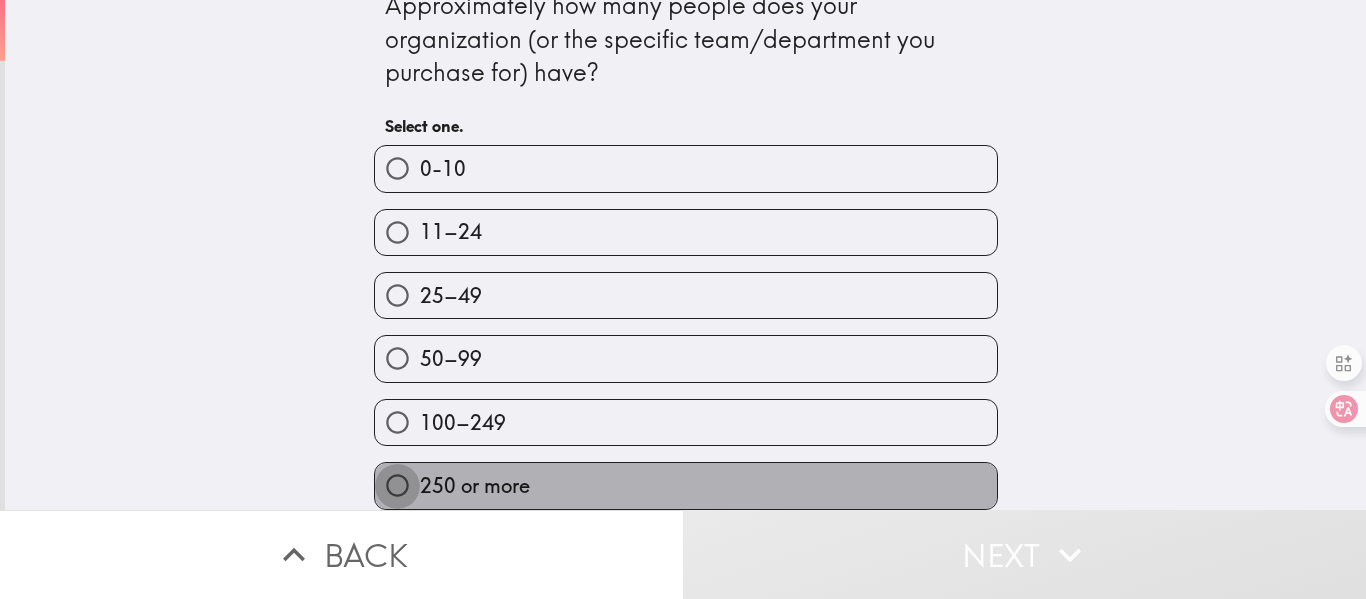 click on "250 or more" at bounding box center (397, 485) 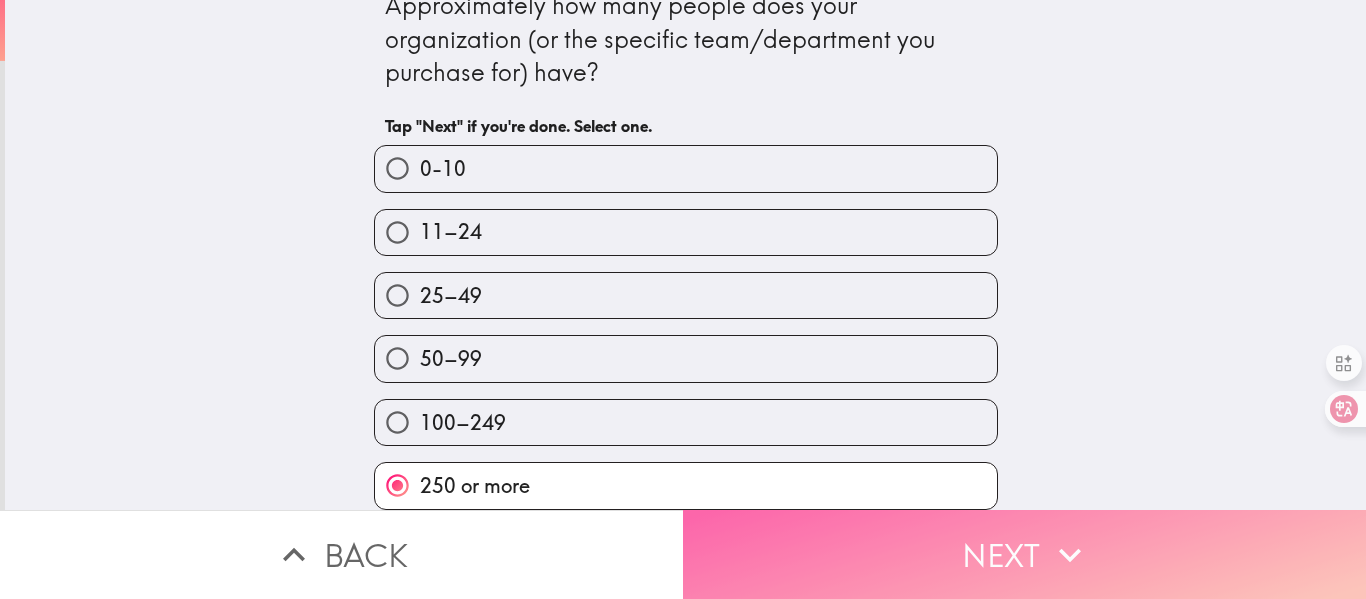 click on "Next" at bounding box center (1024, 554) 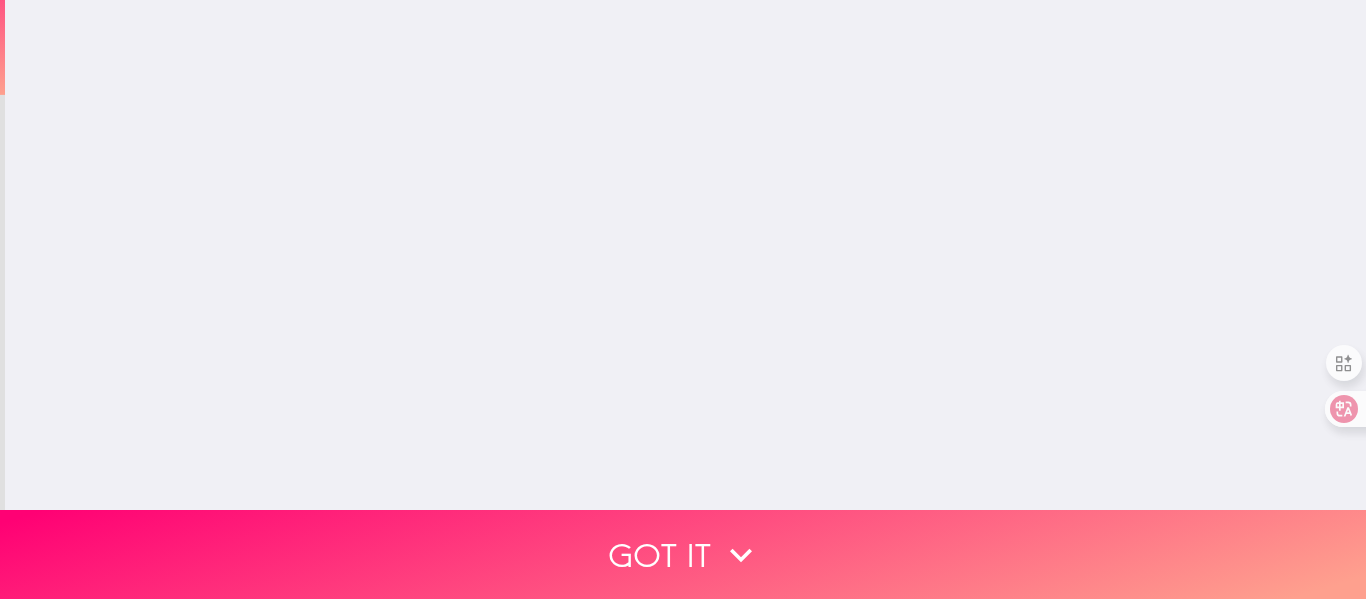 scroll, scrollTop: 0, scrollLeft: 0, axis: both 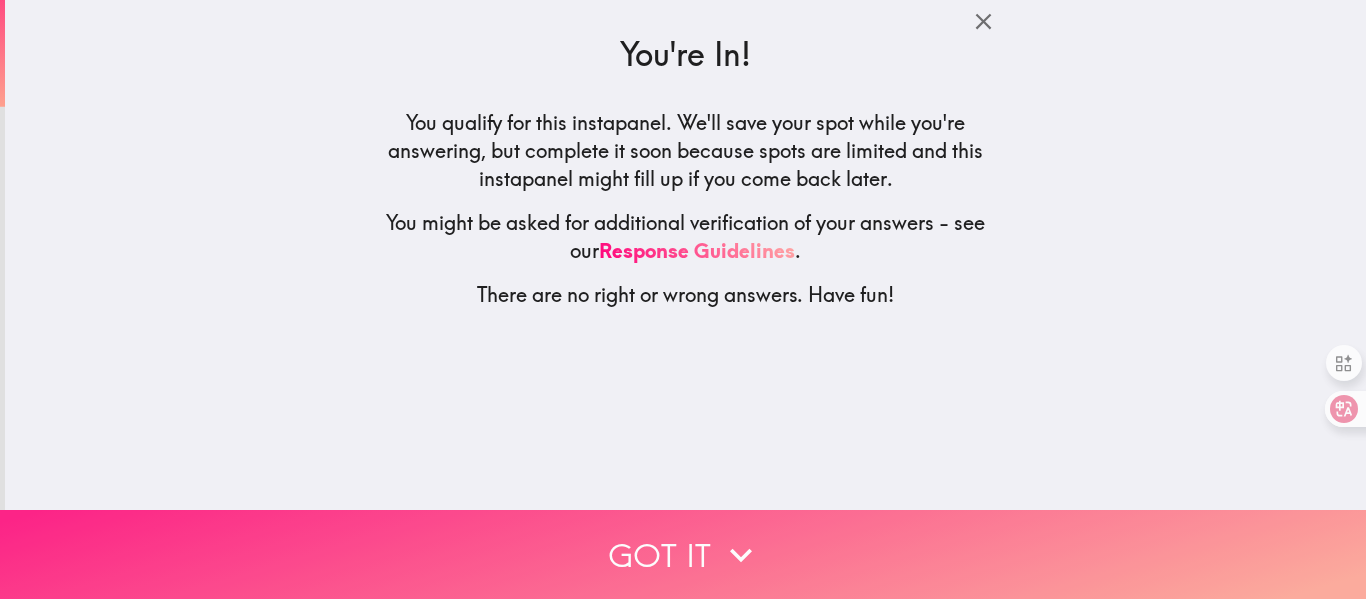 click on "Got it" at bounding box center (683, 554) 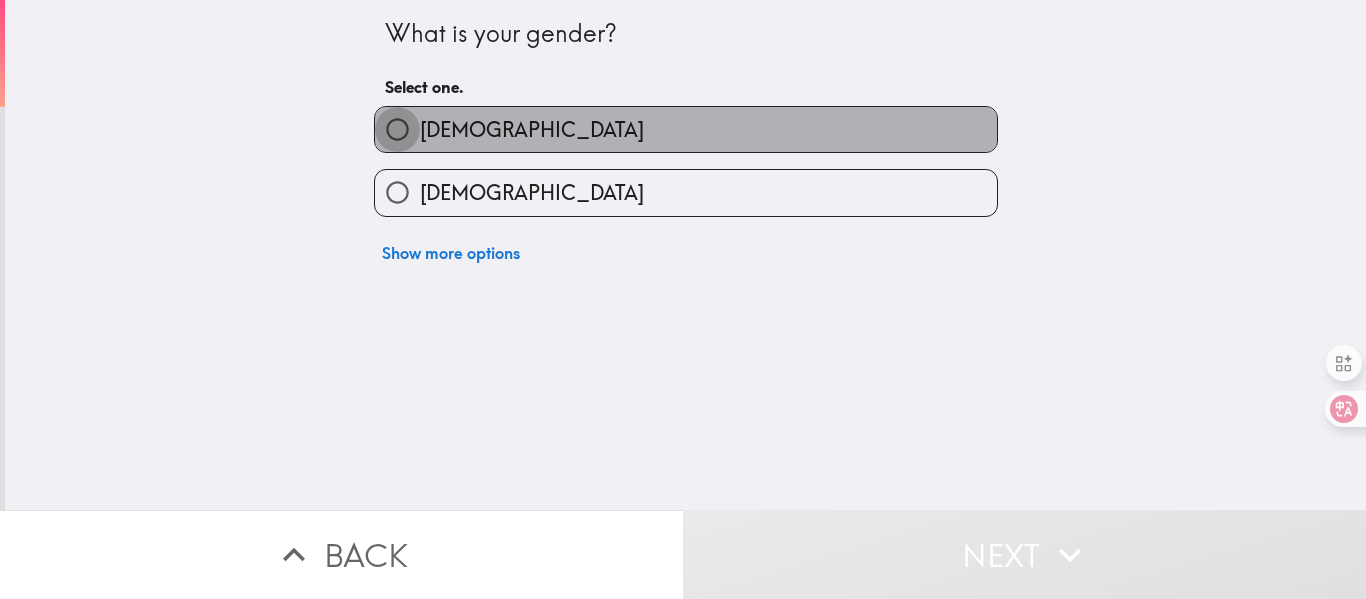 click on "[DEMOGRAPHIC_DATA]" at bounding box center (397, 129) 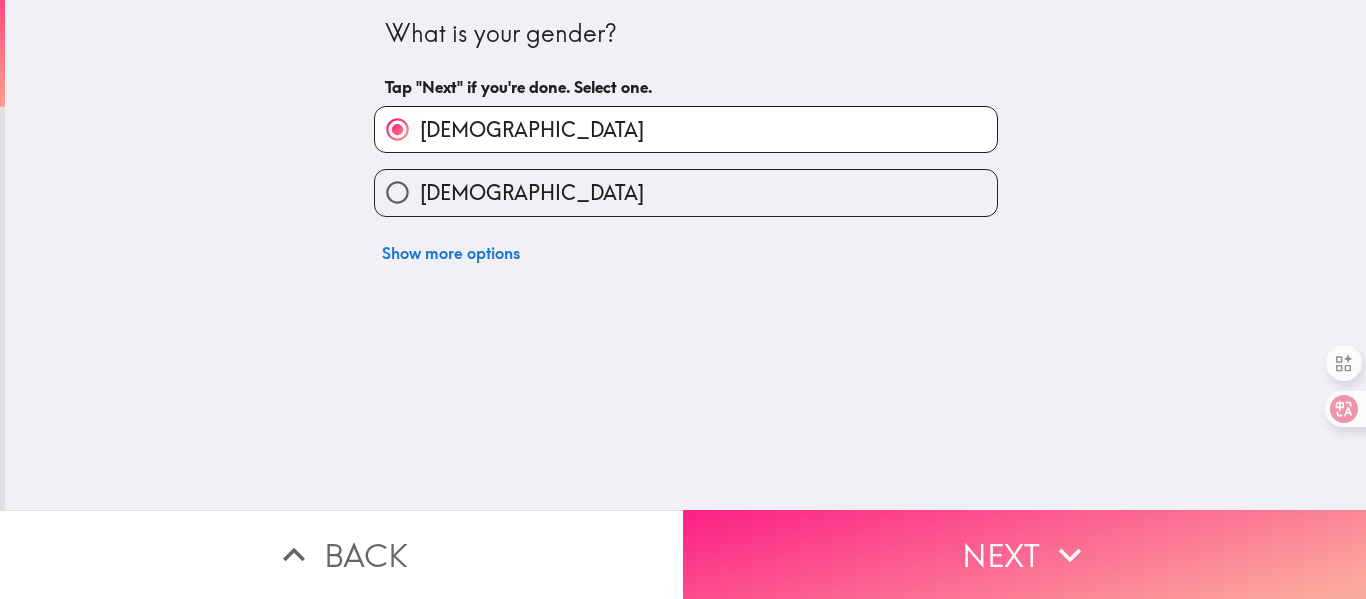 click on "Next" at bounding box center [1024, 554] 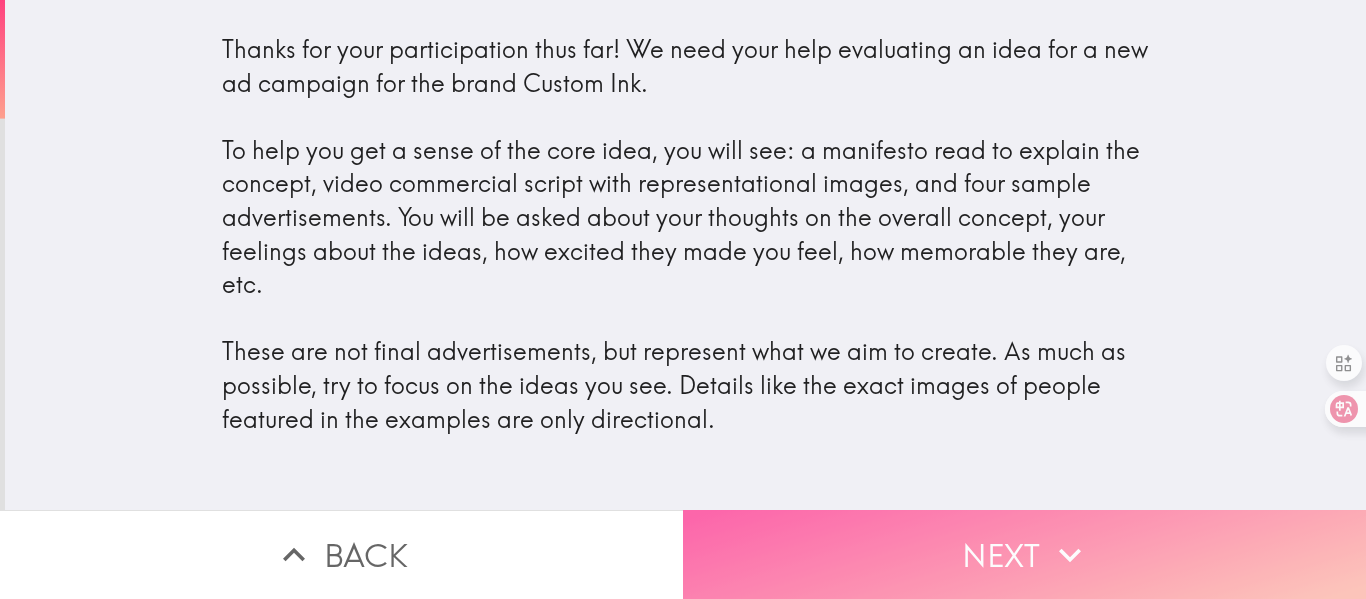 click on "Next" at bounding box center (1024, 554) 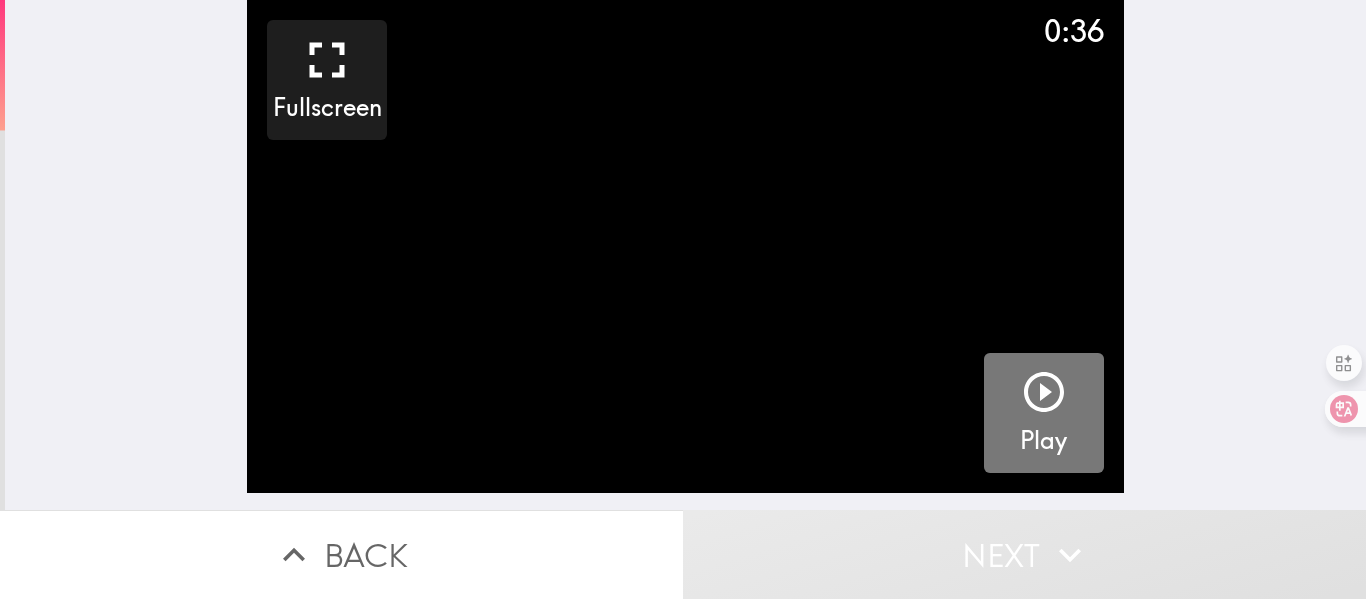 click 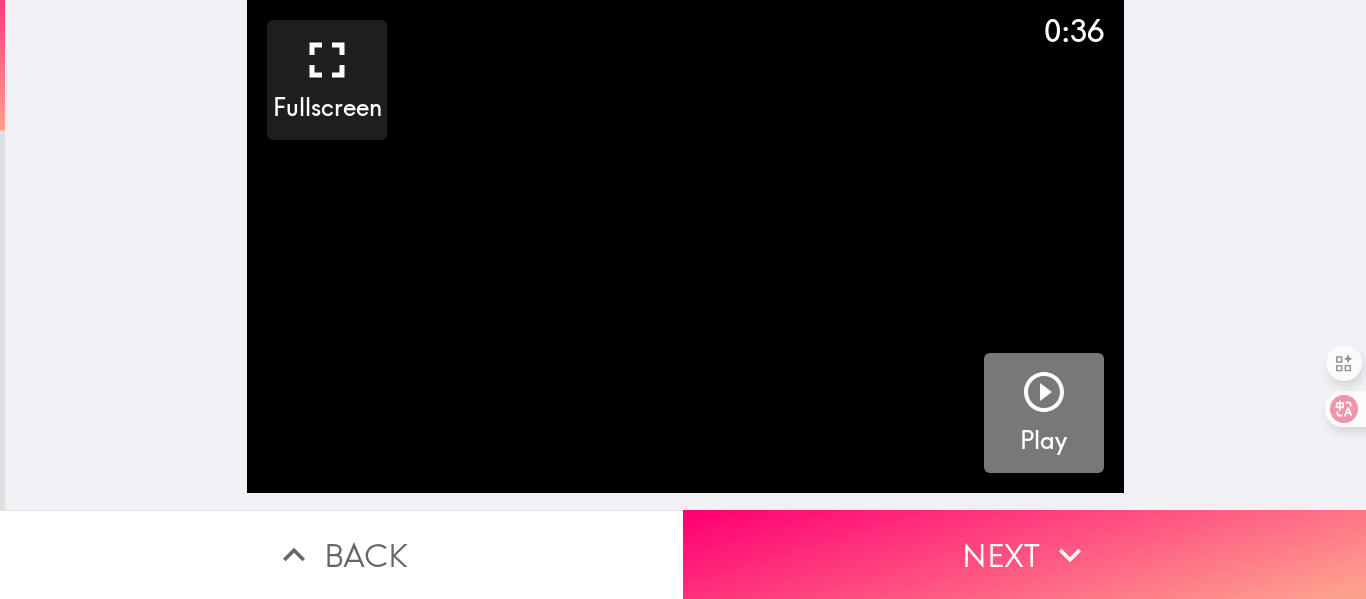 click 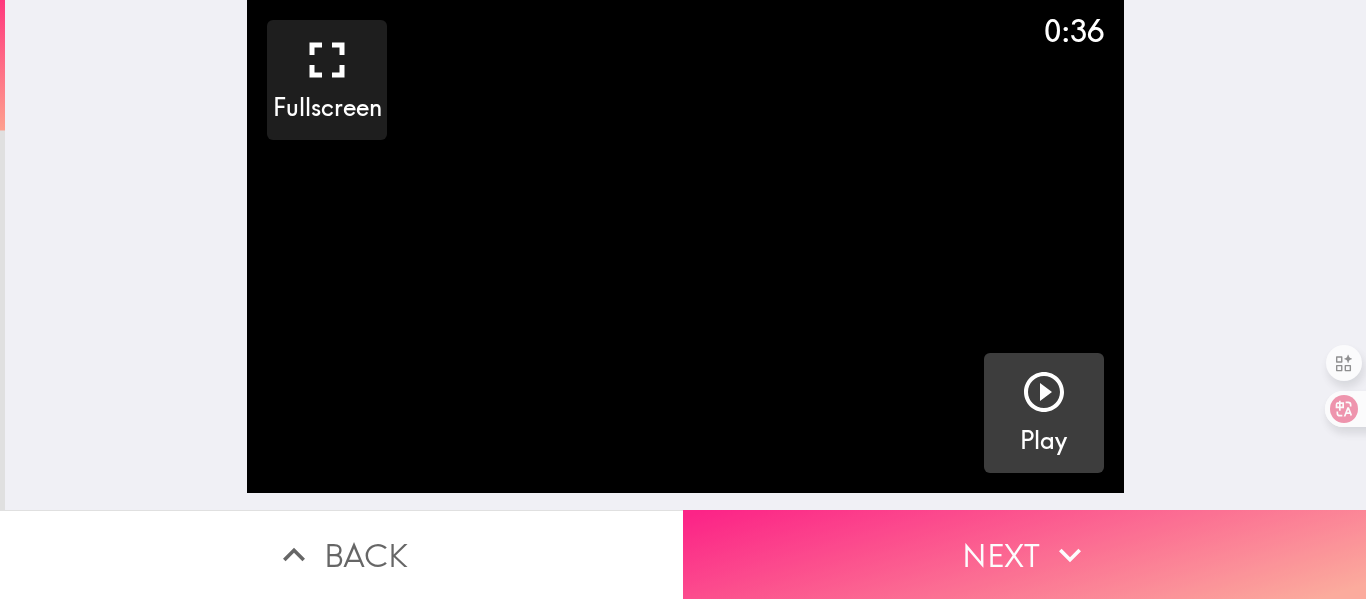 click on "Next" at bounding box center (1024, 554) 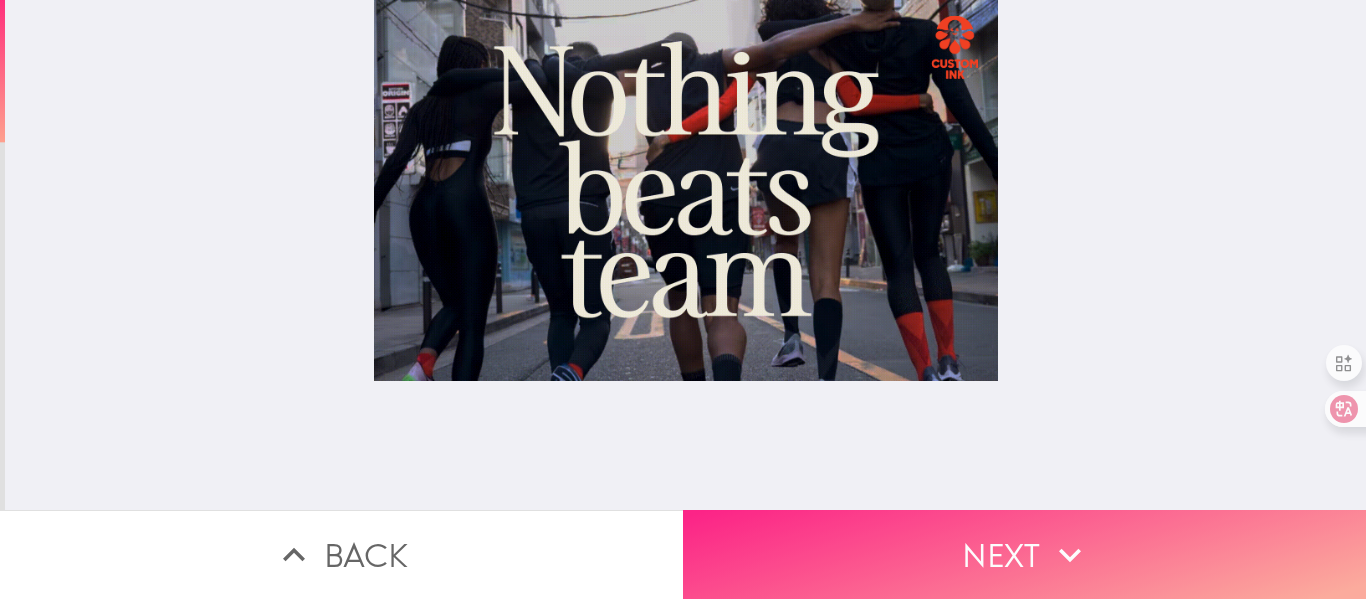 click on "Next" at bounding box center (1024, 554) 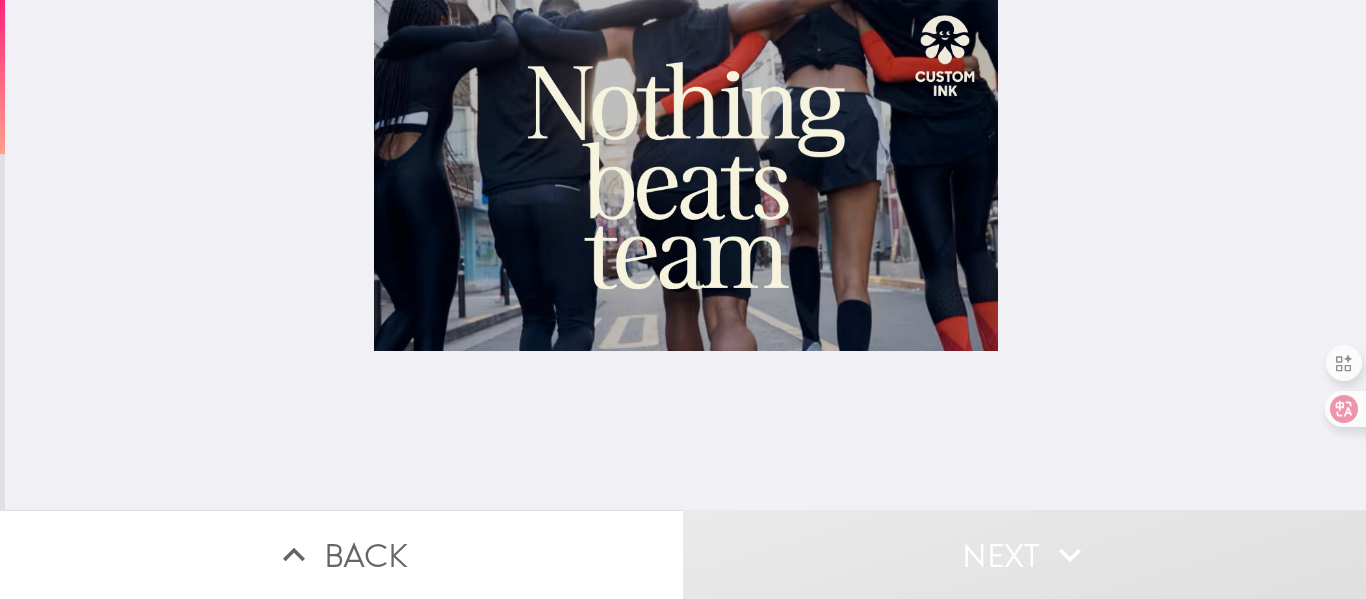 click at bounding box center [686, 255] 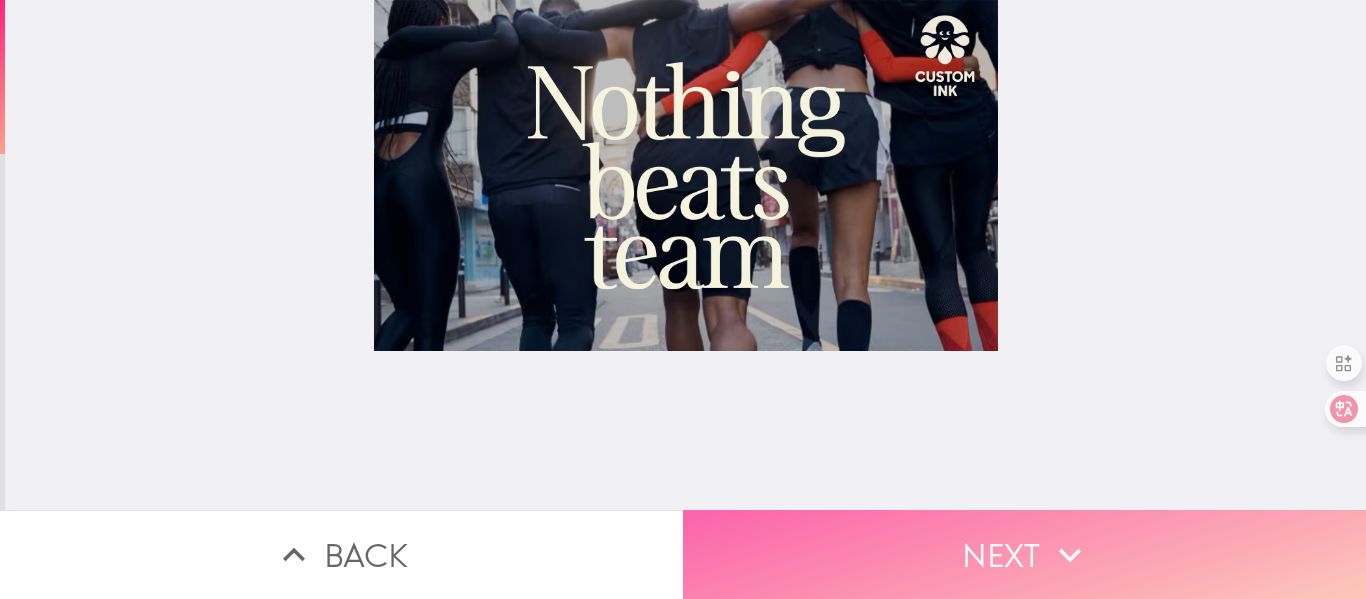 click on "Next" at bounding box center (1024, 554) 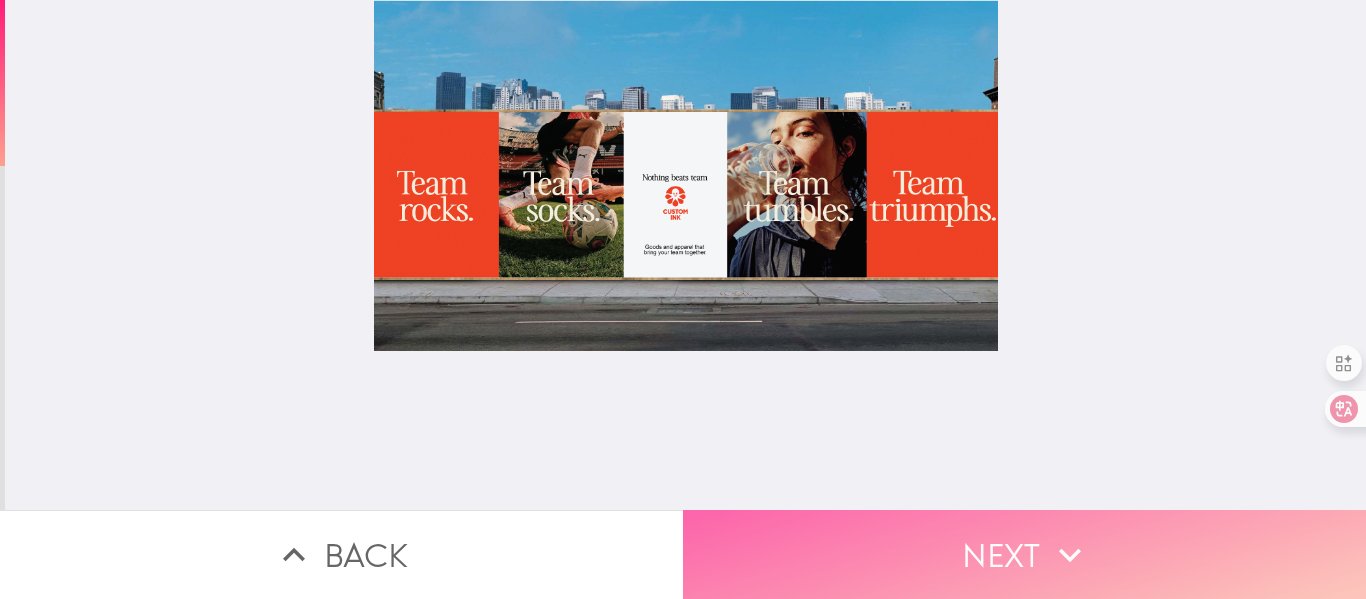 click on "Next" at bounding box center (1024, 554) 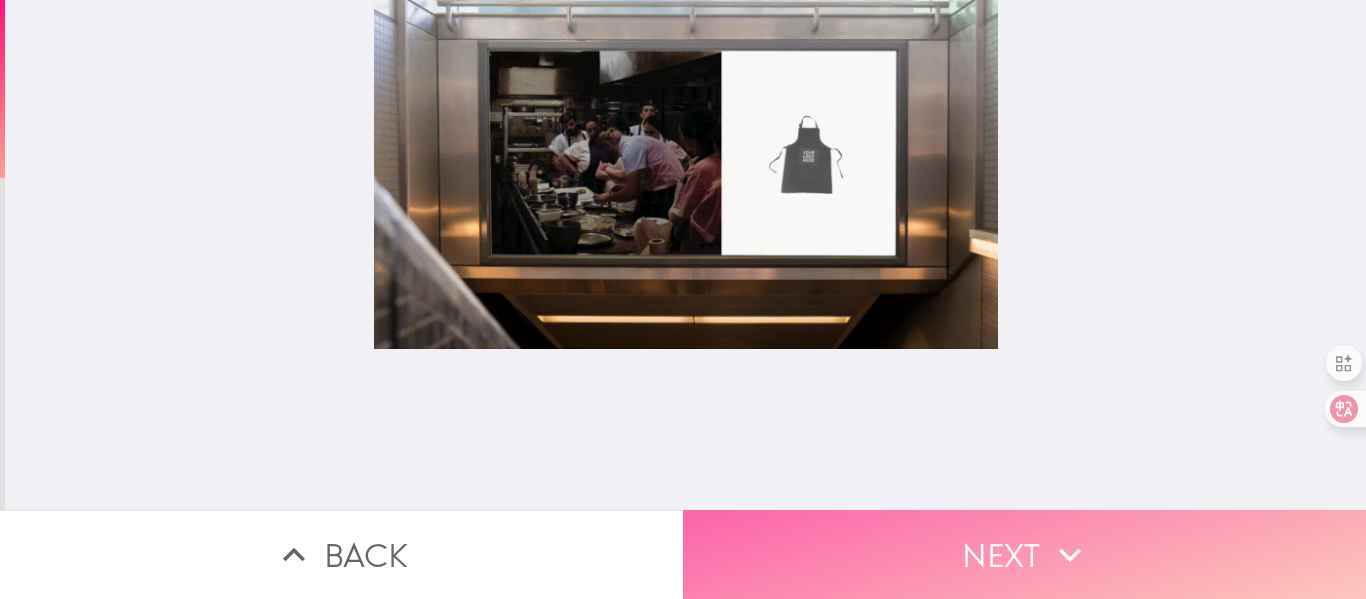 click on "Next" at bounding box center (1024, 554) 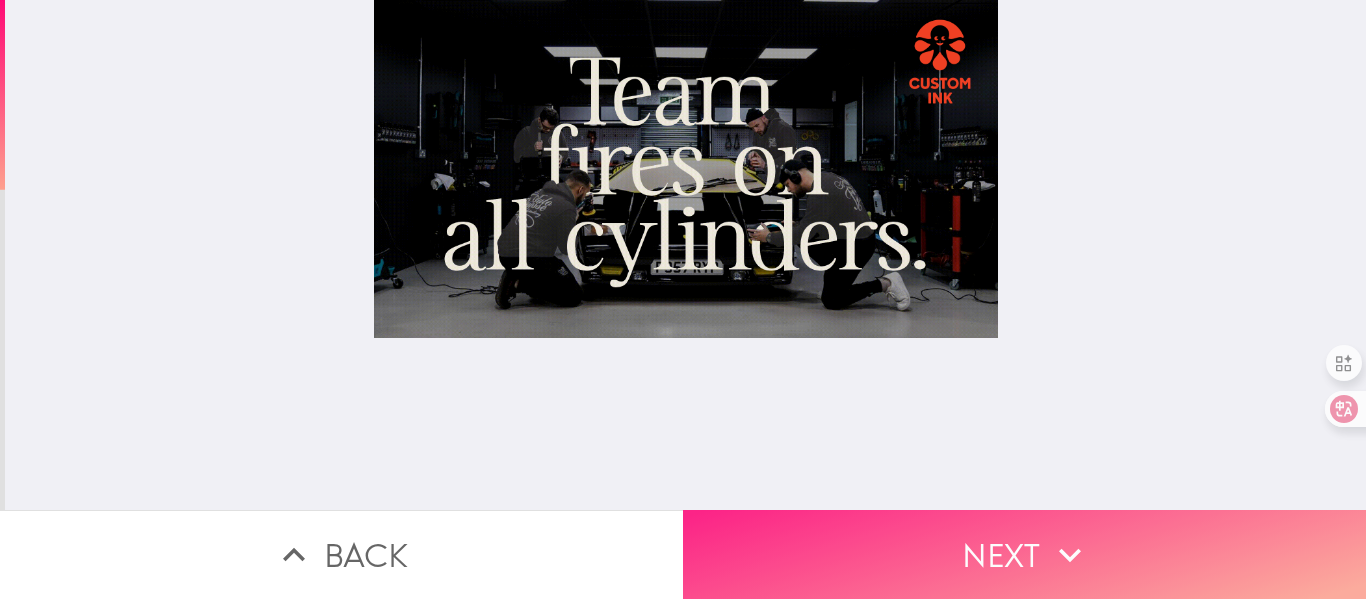 click on "Next" at bounding box center [1024, 554] 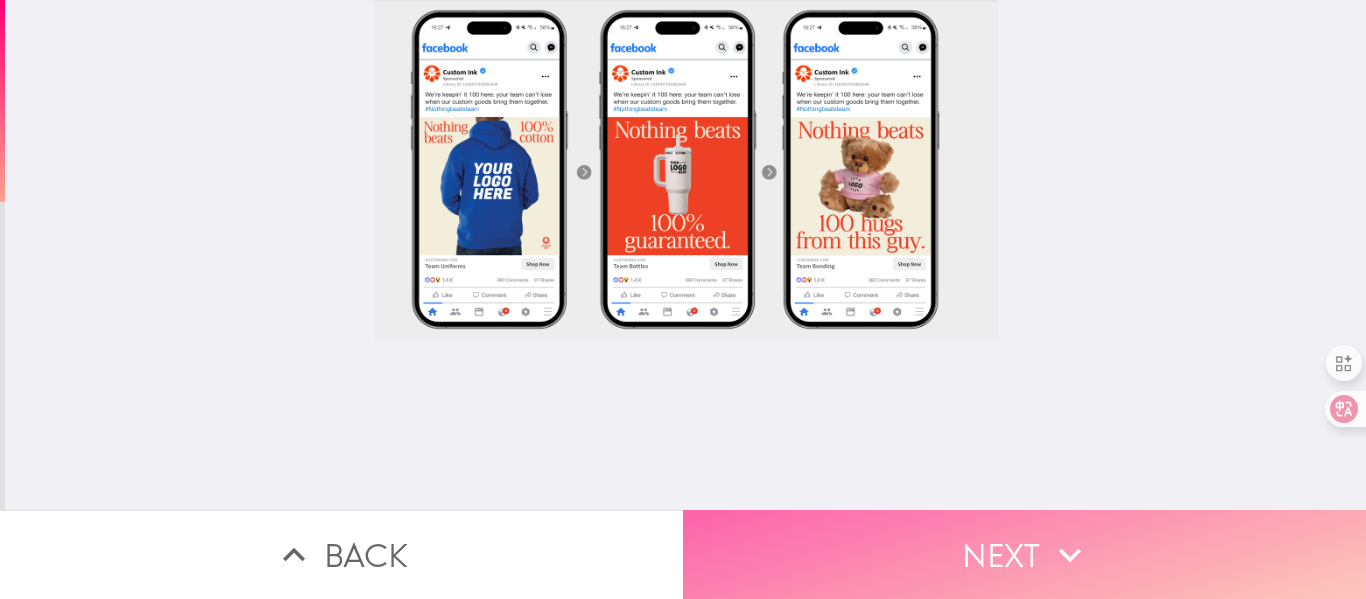 click on "Next" at bounding box center (1024, 554) 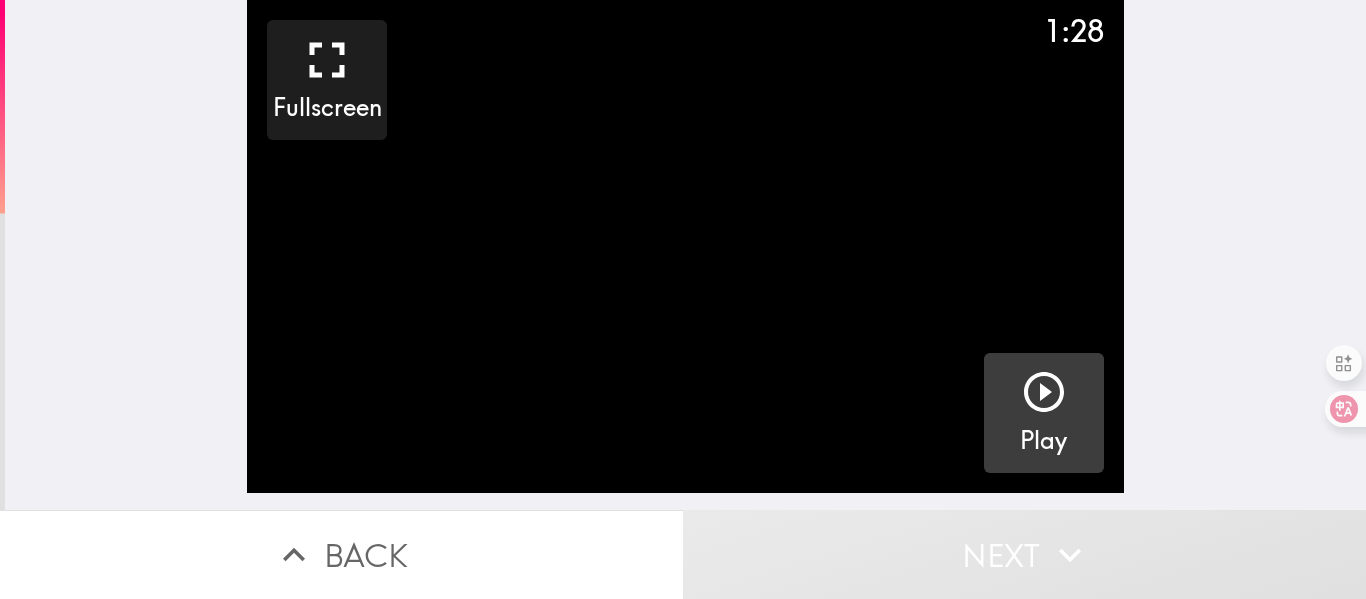 click 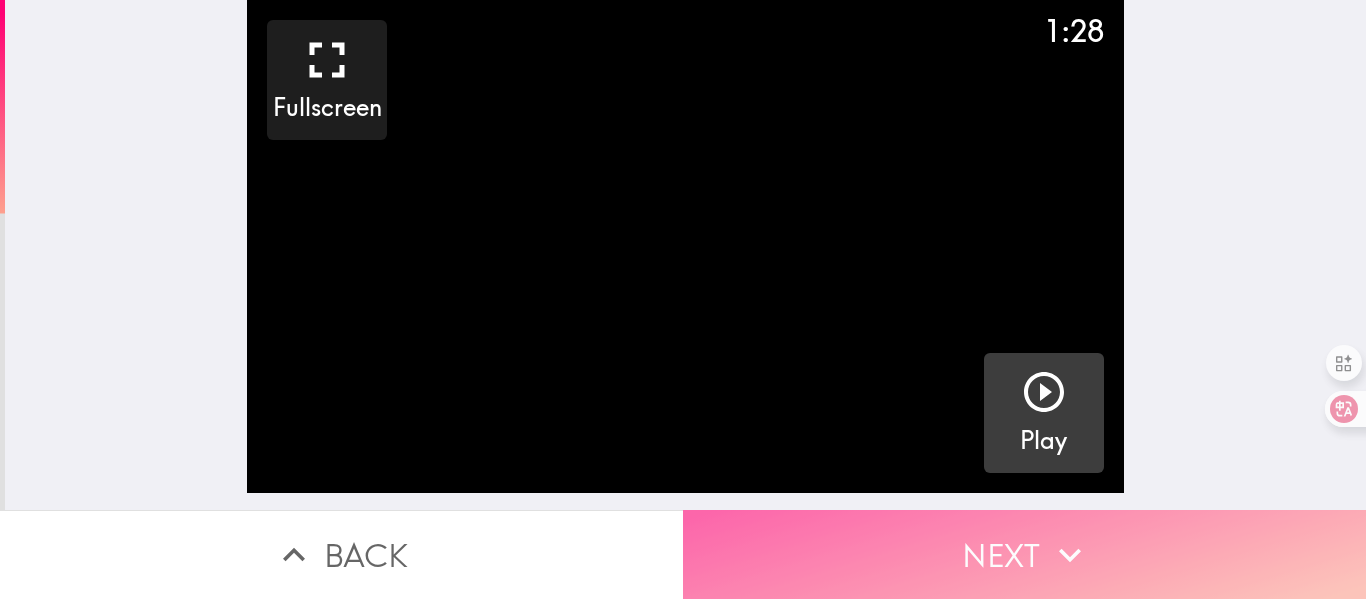 click on "Next" at bounding box center (1024, 554) 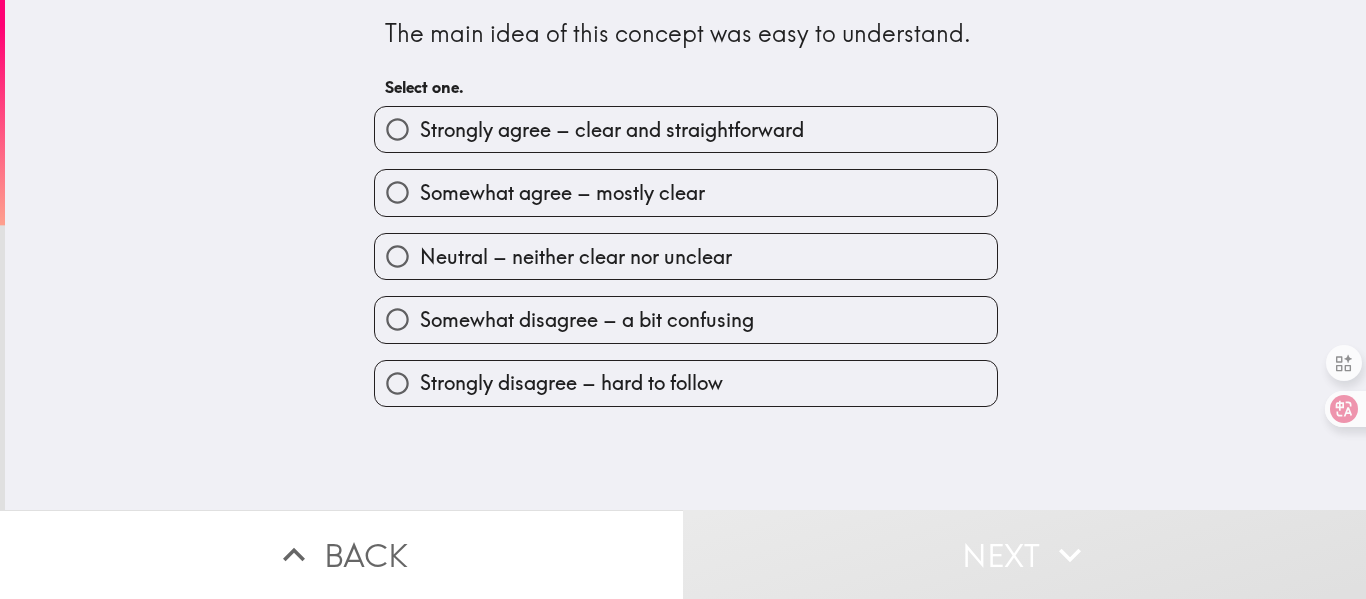 click on "Strongly agree – clear and straightforward" at bounding box center [612, 130] 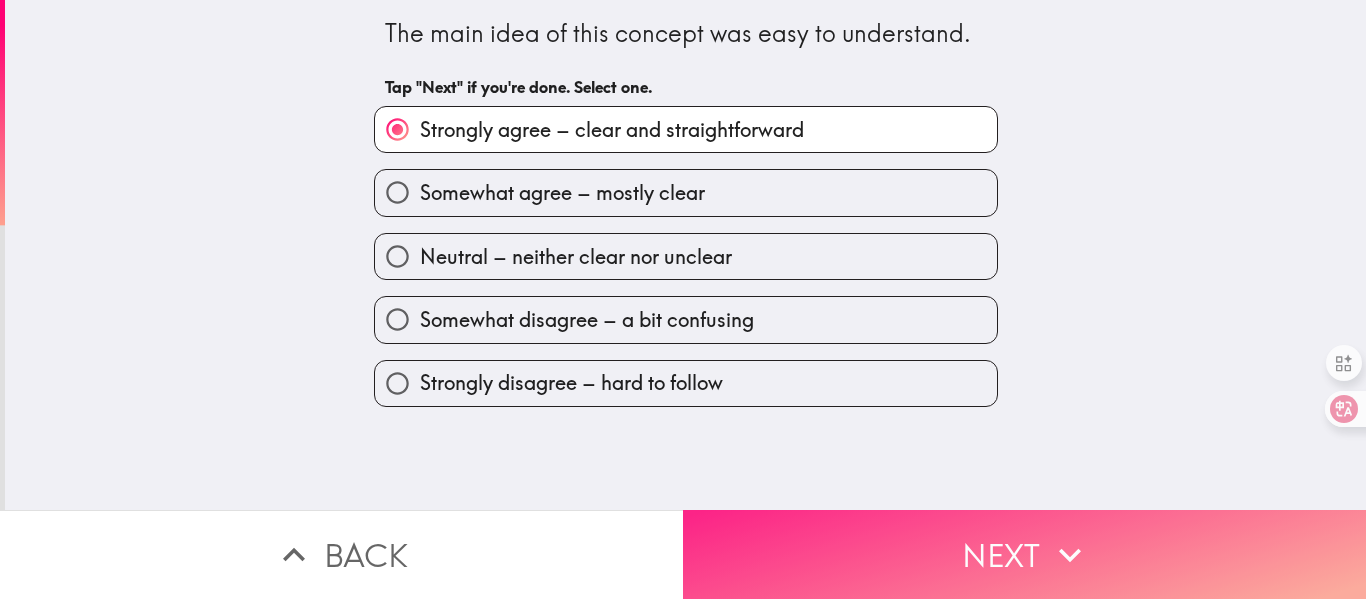 click on "Next" at bounding box center [1024, 554] 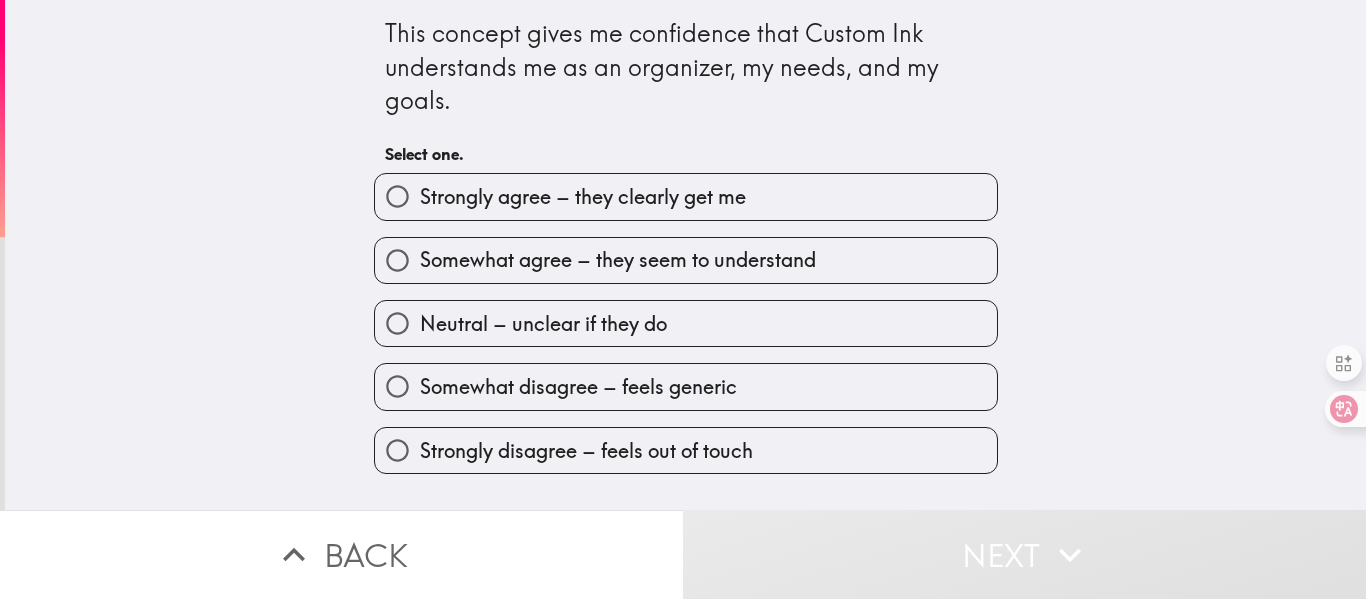 click on "Strongly agree – they clearly get me" at bounding box center [583, 197] 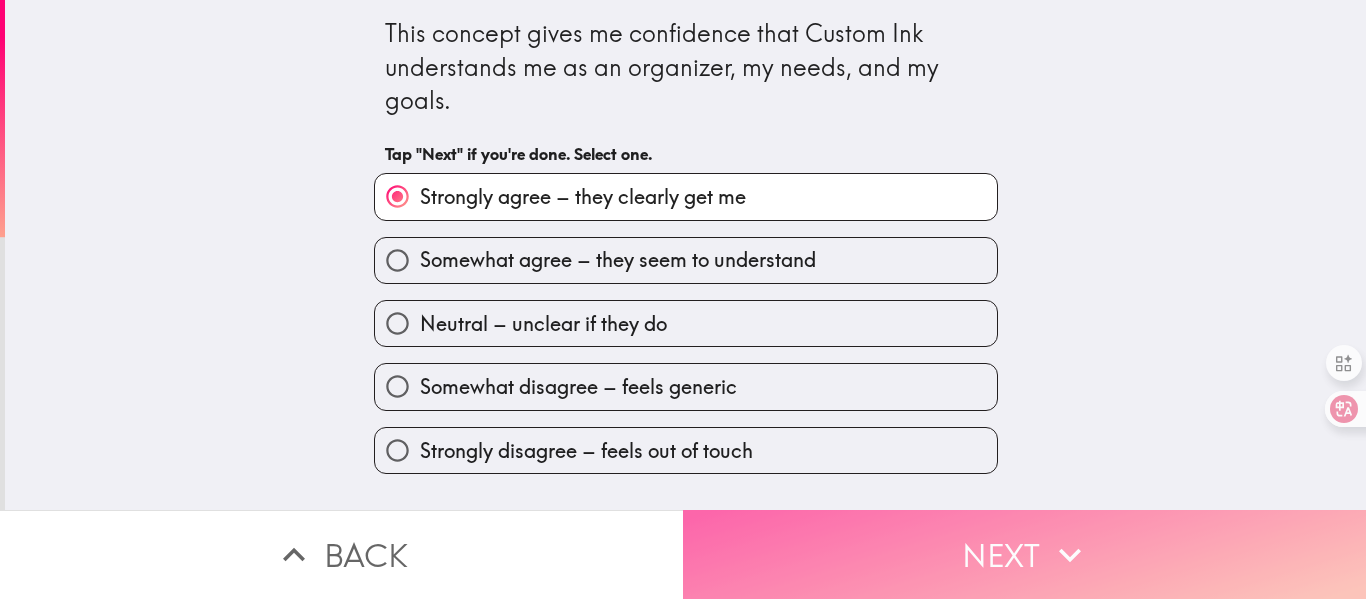 click on "Next" at bounding box center (1024, 554) 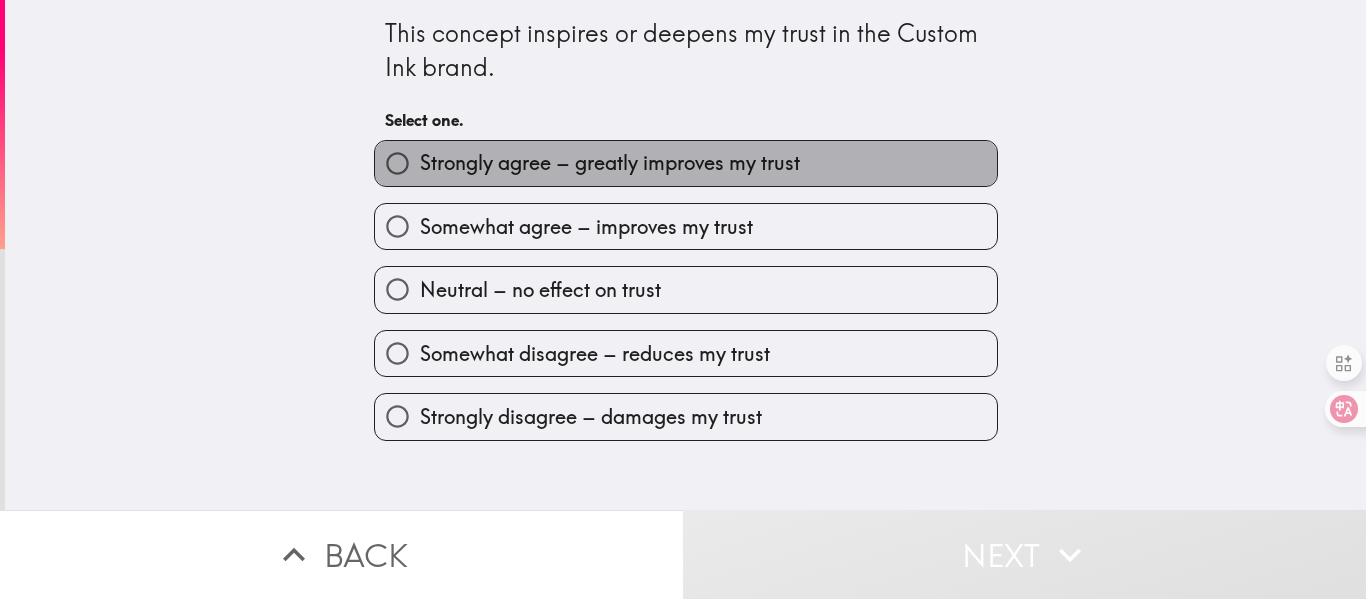 click on "Strongly agree – greatly improves my trust" at bounding box center (610, 163) 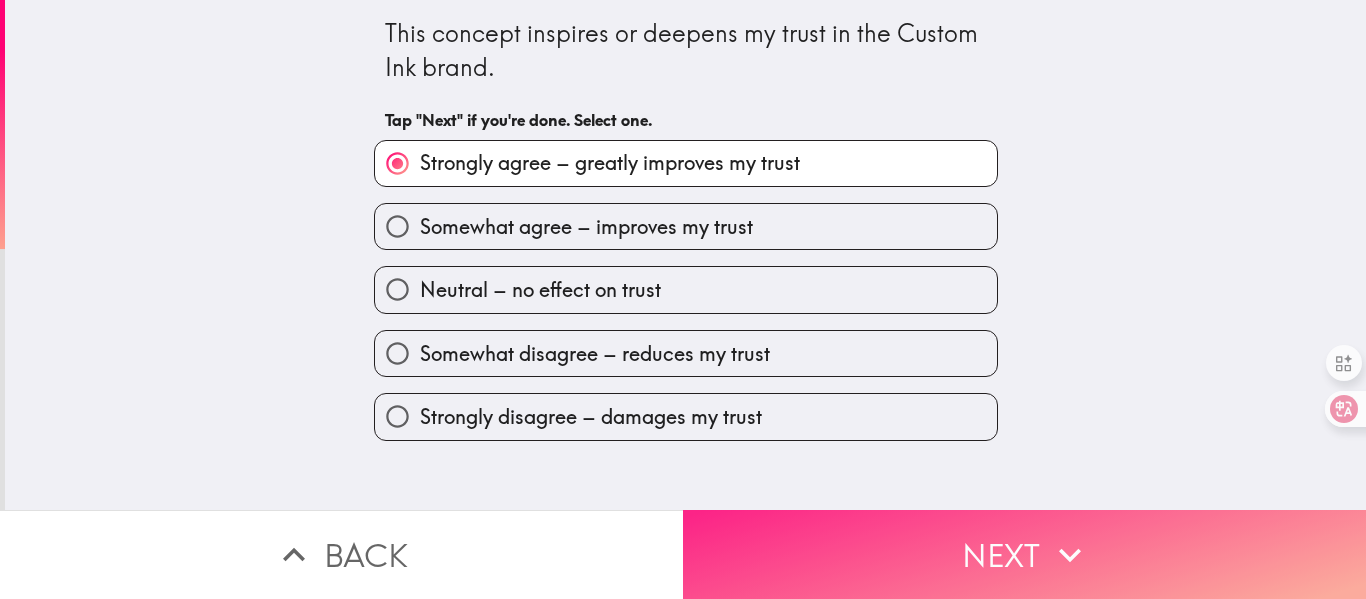 click on "Next" at bounding box center [1024, 554] 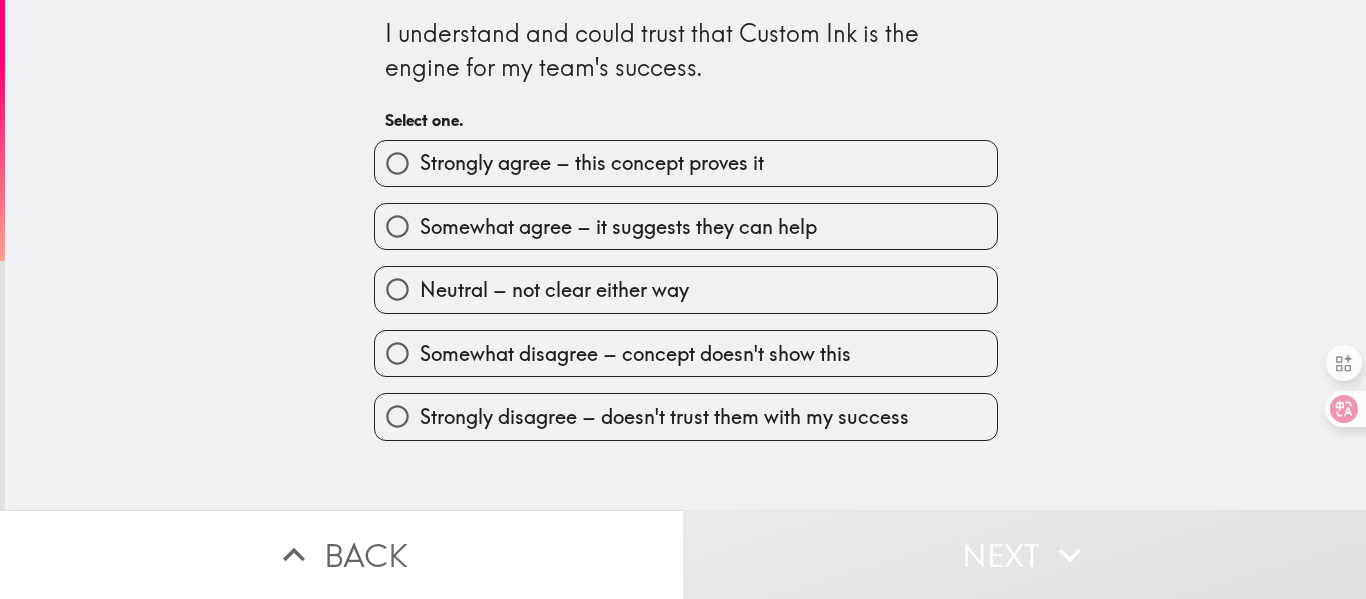 click on "Strongly agree – this concept proves it" at bounding box center (592, 163) 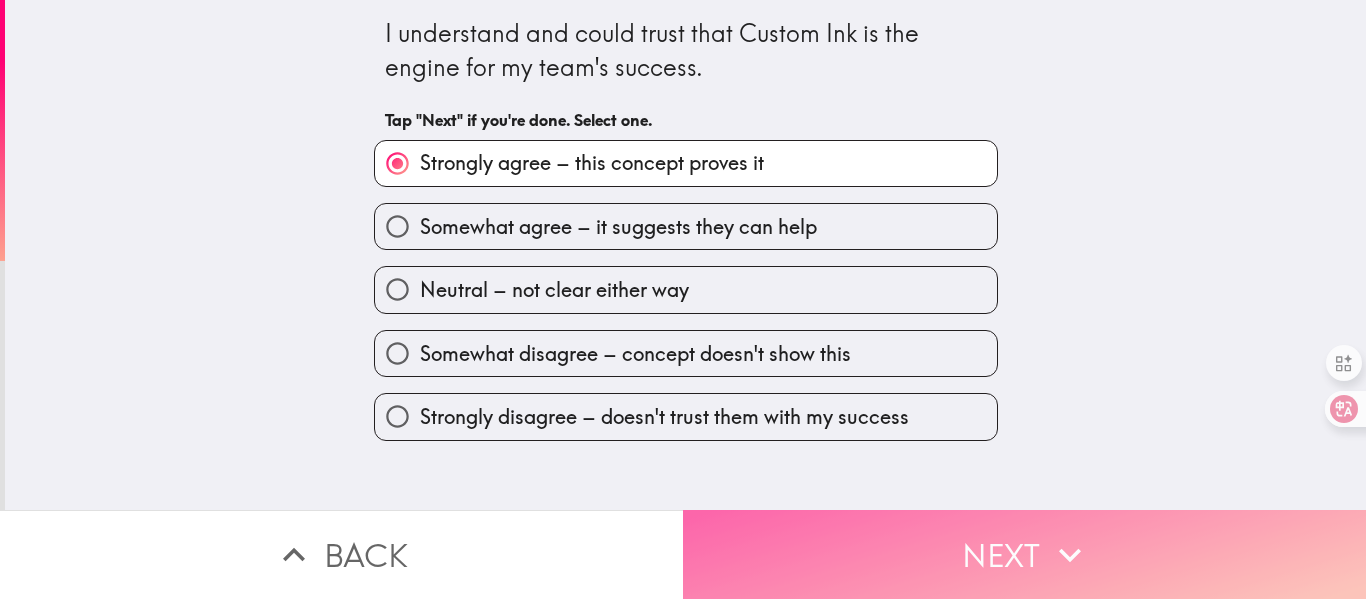 click on "Next" at bounding box center (1024, 554) 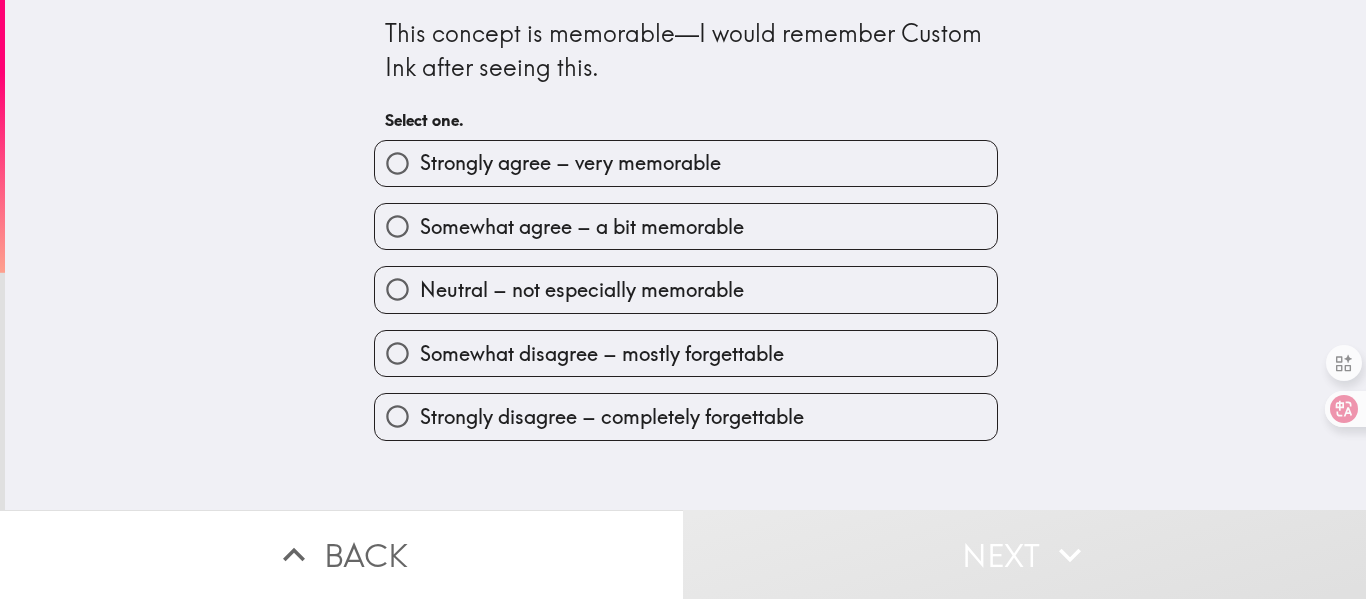 click on "Strongly agree – very memorable" at bounding box center [570, 163] 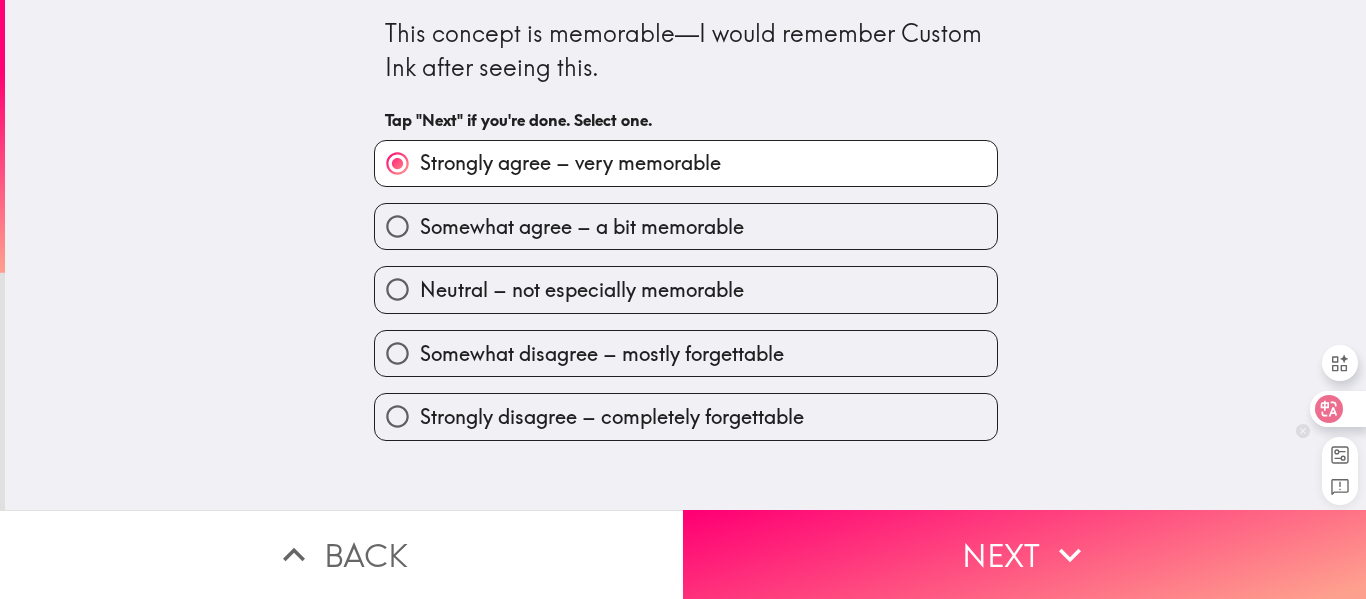 click 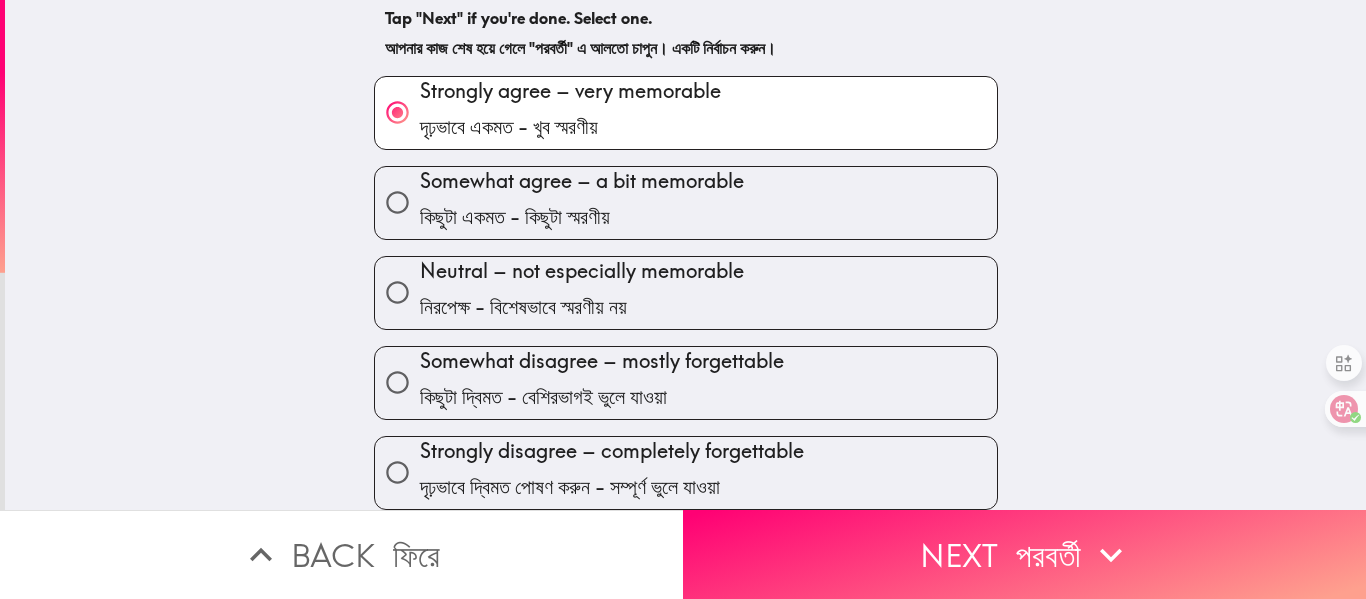 scroll, scrollTop: 202, scrollLeft: 0, axis: vertical 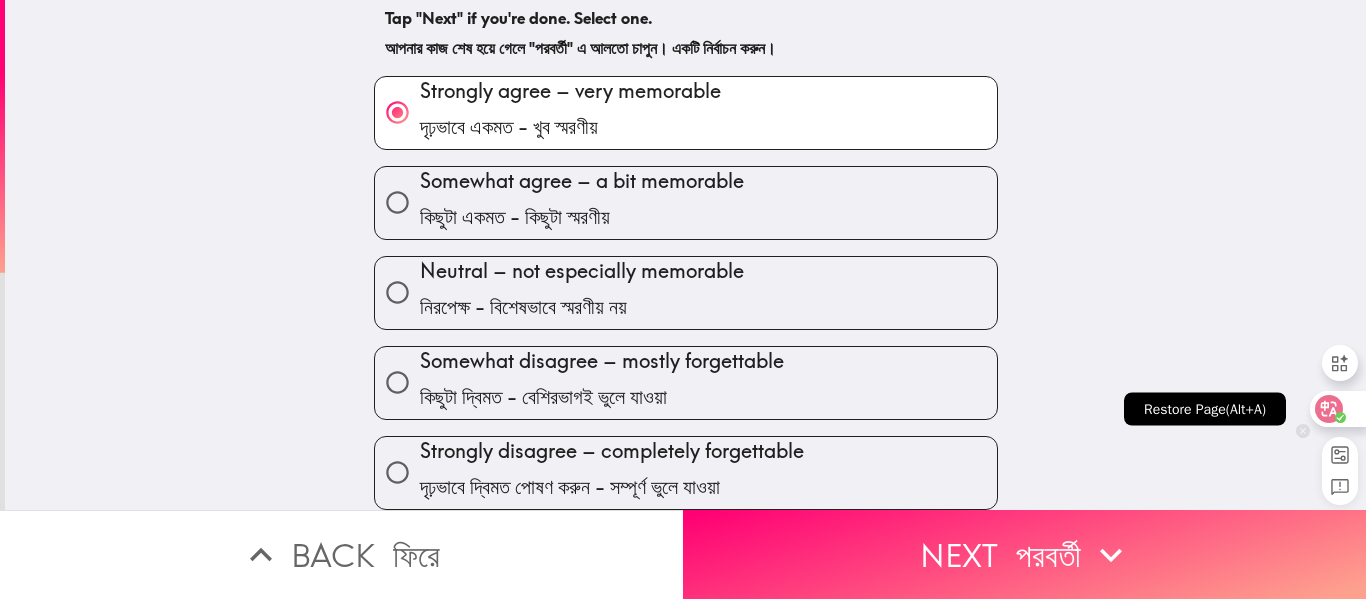click 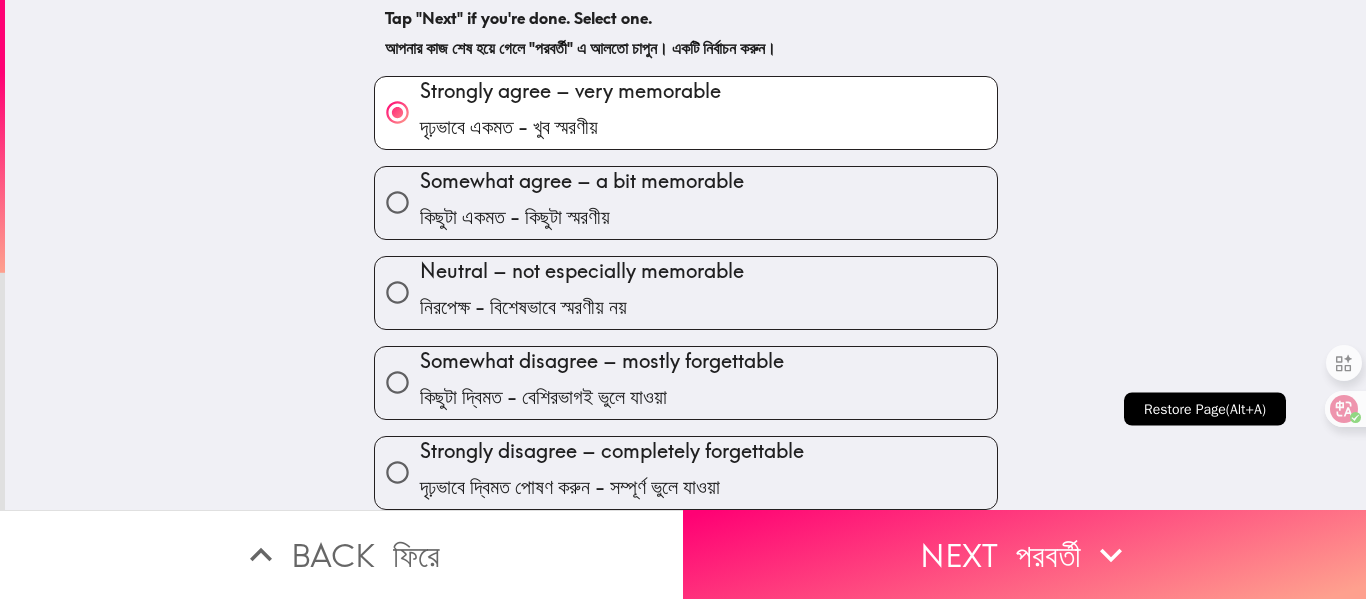 scroll, scrollTop: 0, scrollLeft: 0, axis: both 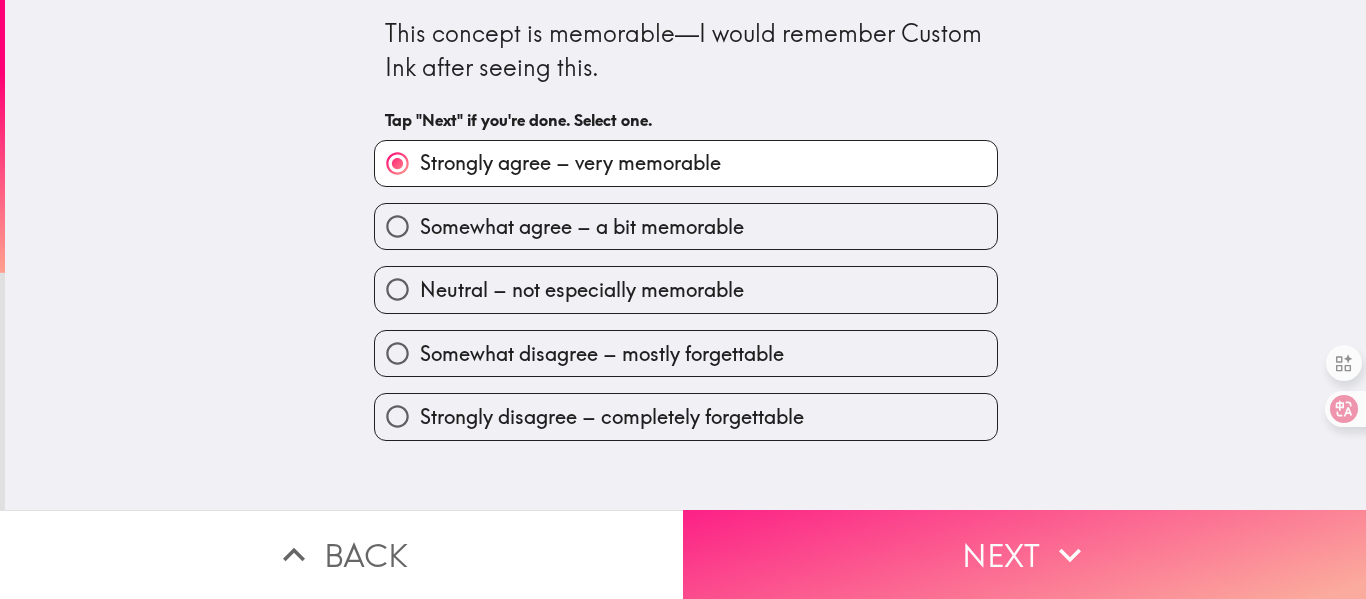 click on "Next" at bounding box center (1024, 554) 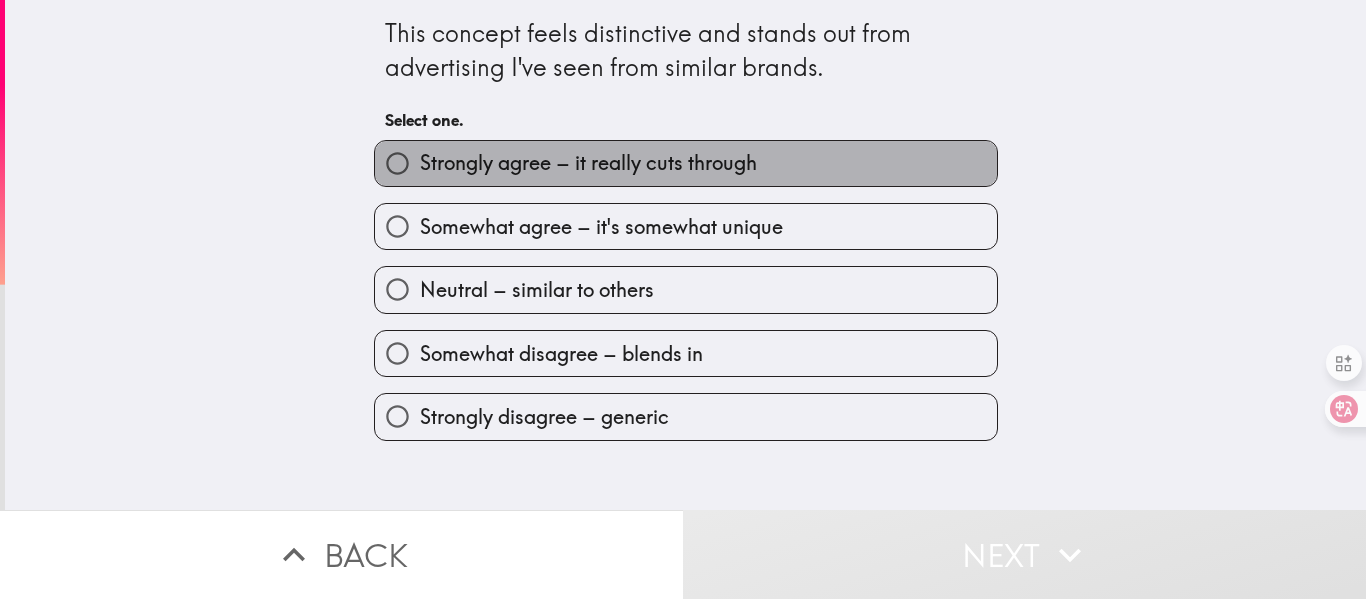 click on "Strongly agree – it really cuts through" at bounding box center [588, 163] 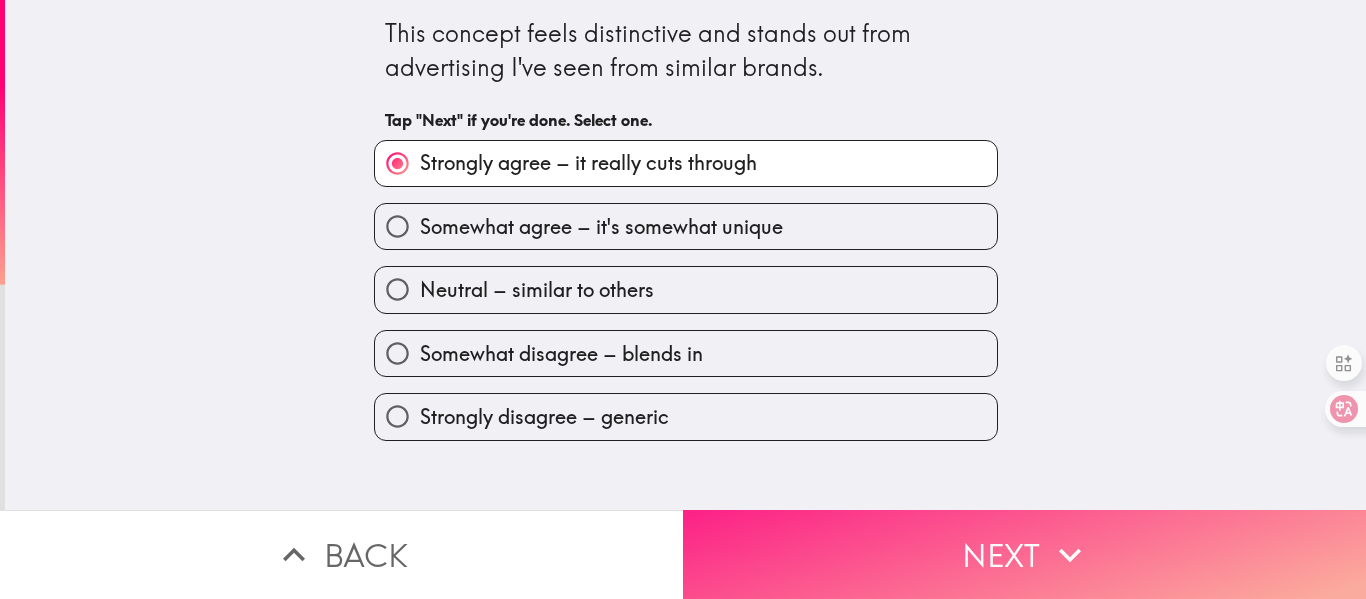 click on "Next" at bounding box center (1024, 554) 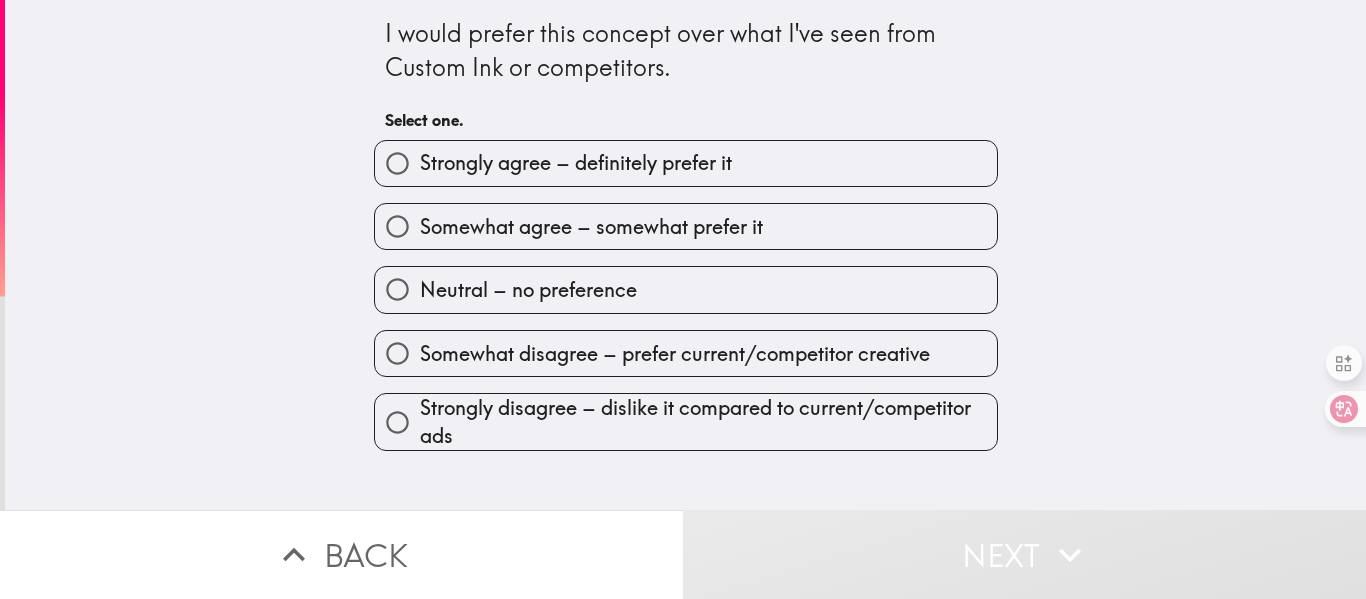 click on "Strongly agree – definitely prefer it" at bounding box center (576, 163) 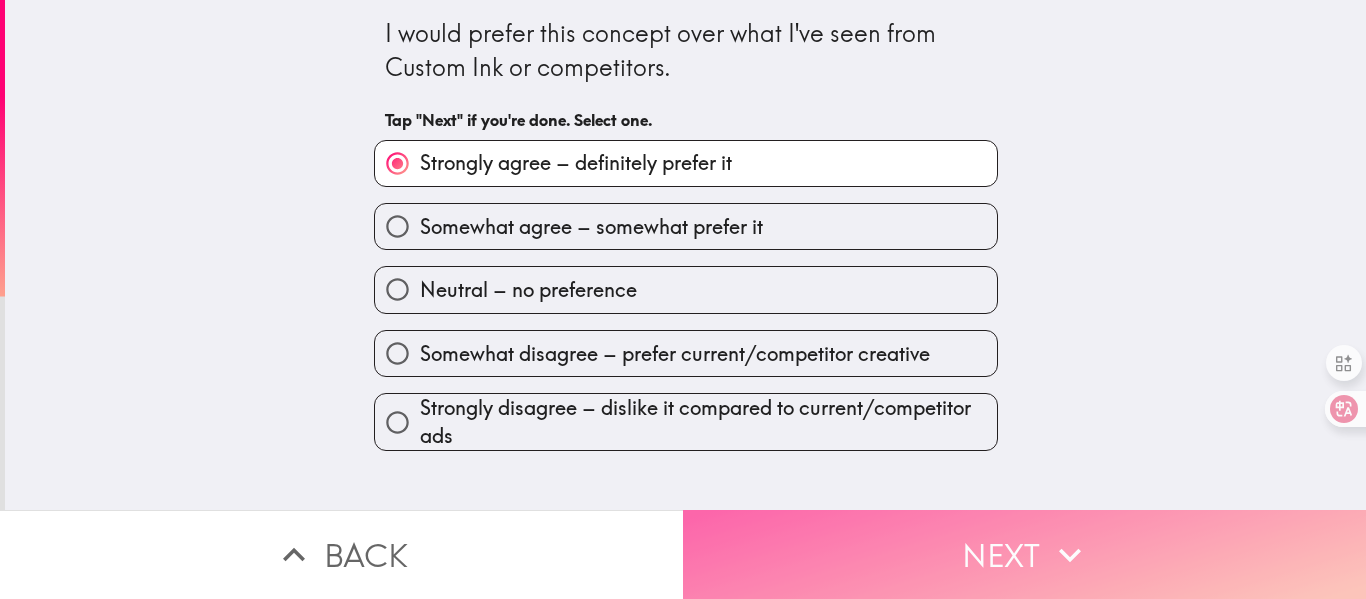 click on "Next" at bounding box center [1024, 554] 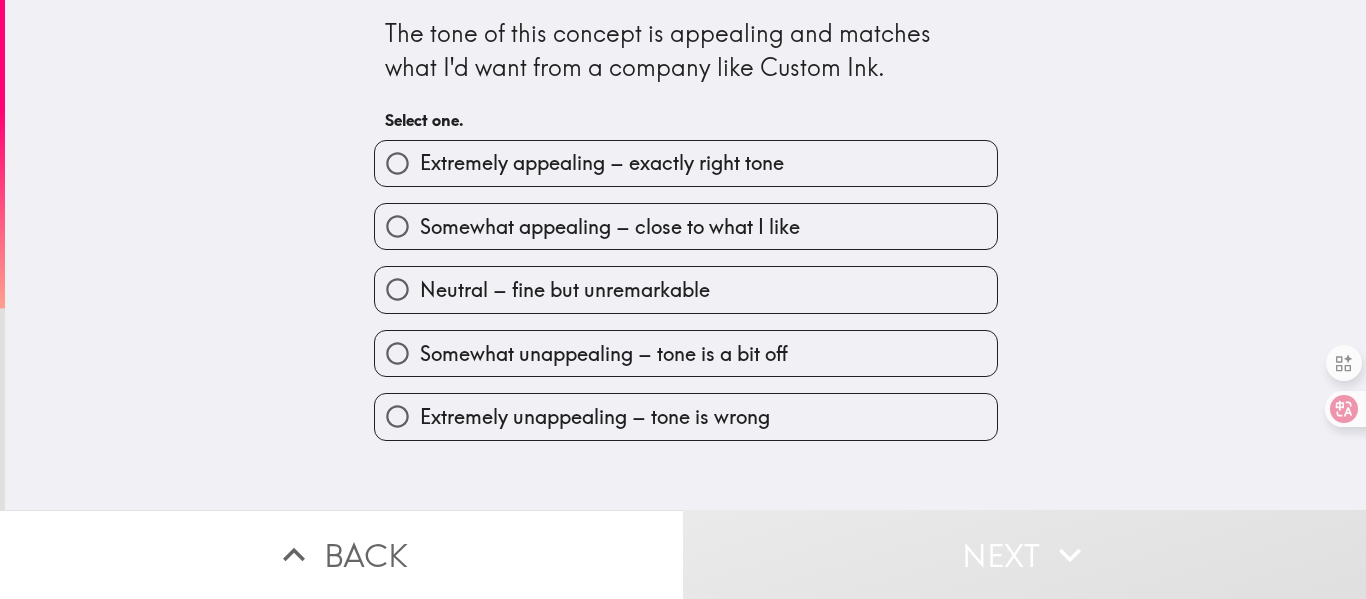 click on "Extremely appealing – exactly right tone" at bounding box center (602, 163) 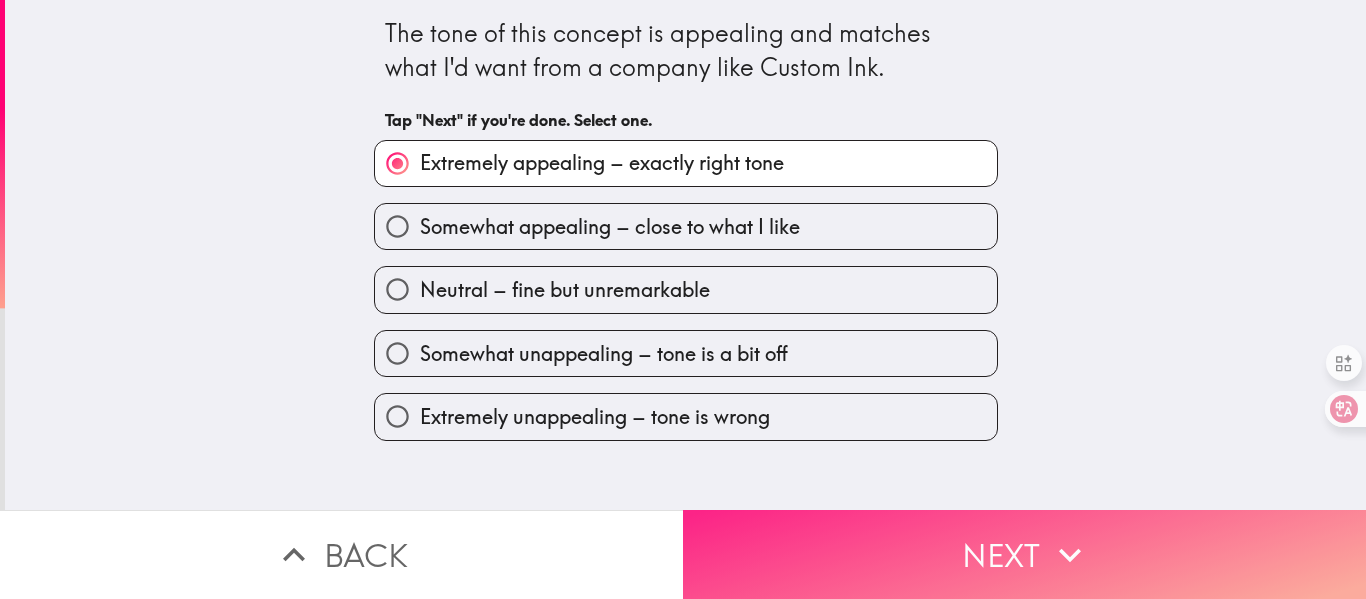 click on "Next" at bounding box center [1024, 554] 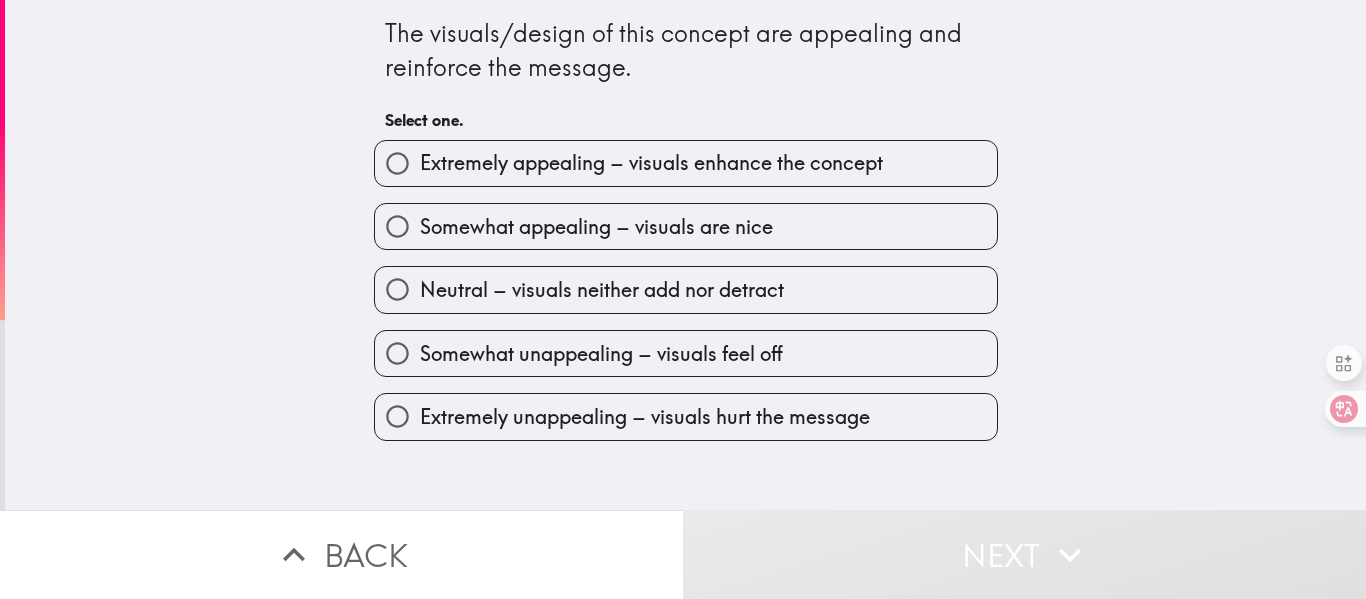 click on "Extremely appealing – visuals enhance the concept" at bounding box center [651, 163] 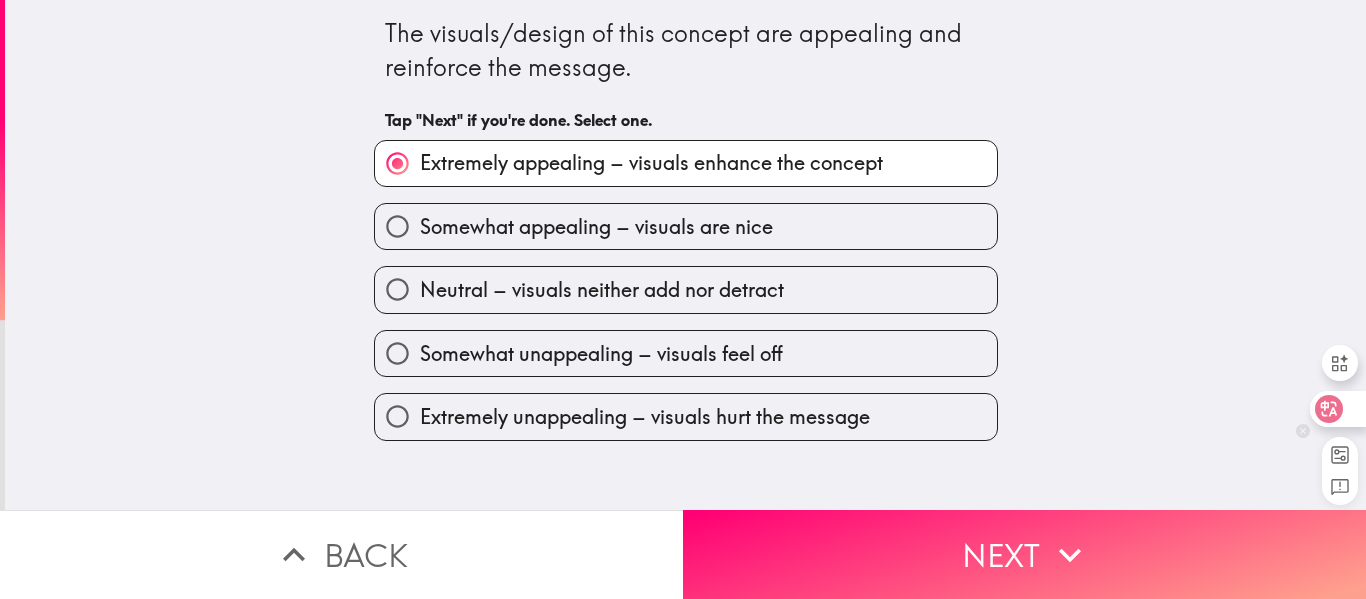 click 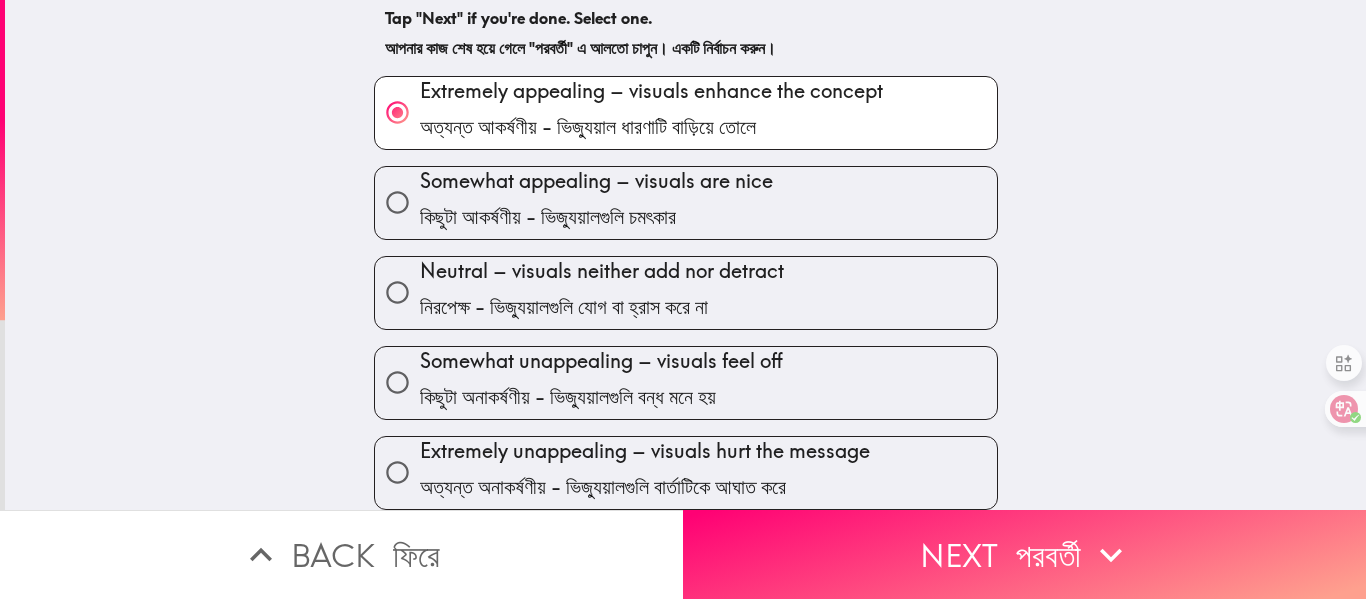 scroll, scrollTop: 202, scrollLeft: 0, axis: vertical 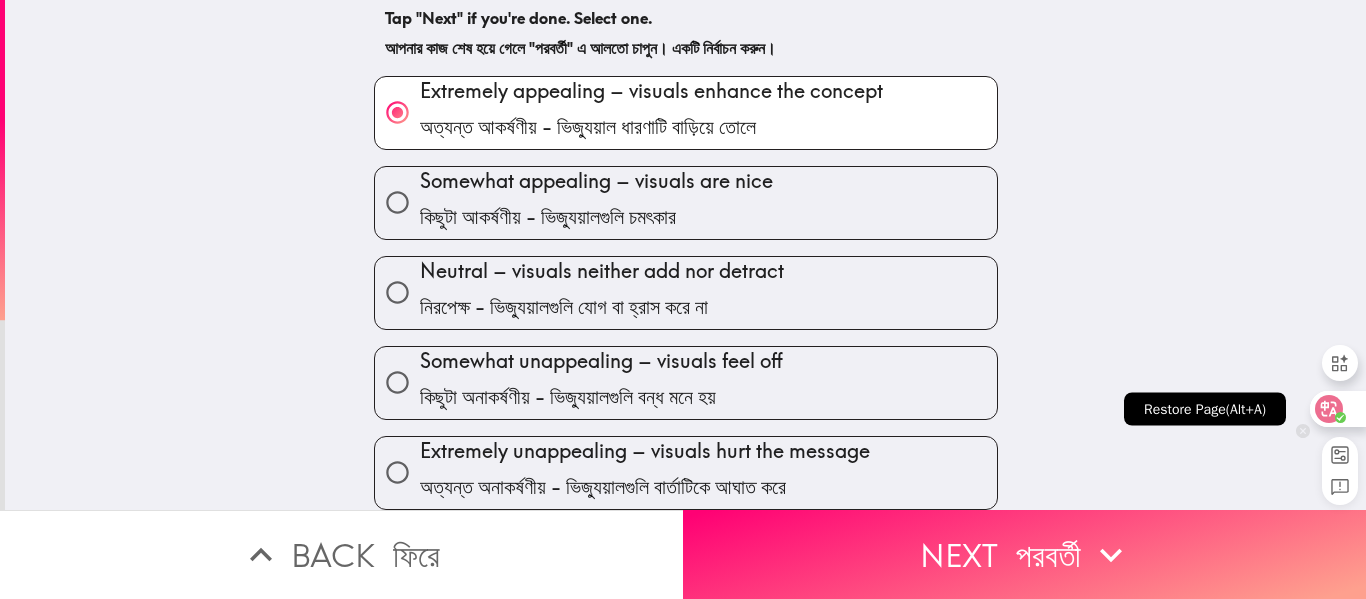 click 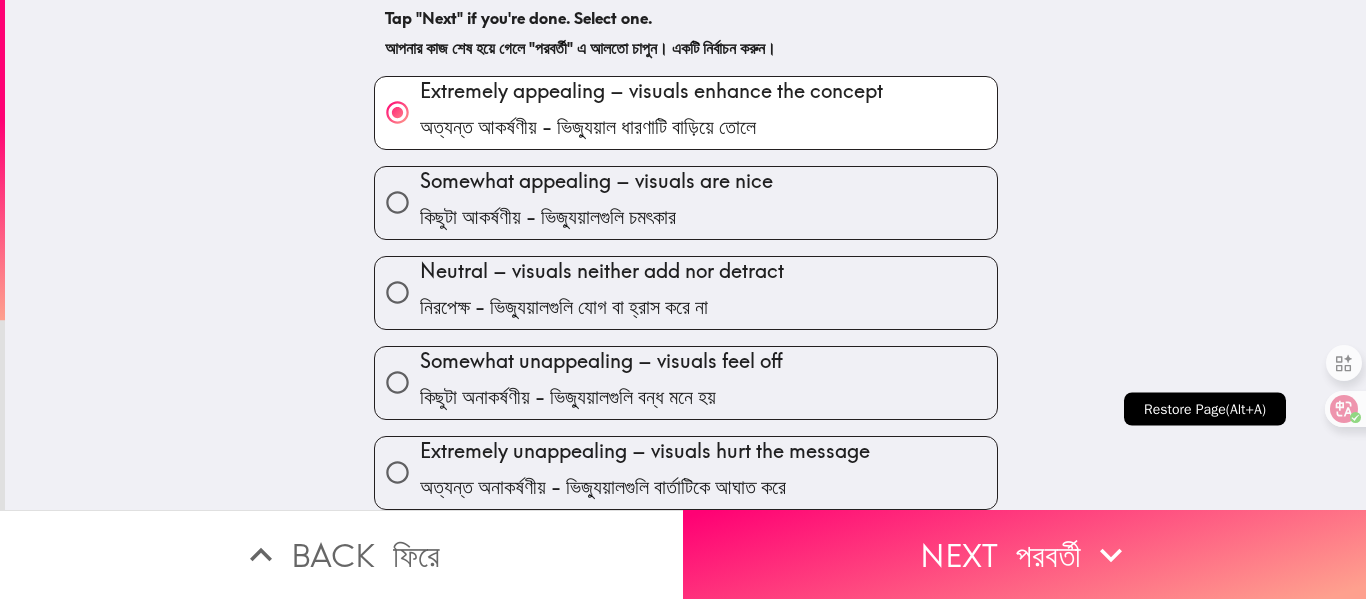 scroll, scrollTop: 0, scrollLeft: 0, axis: both 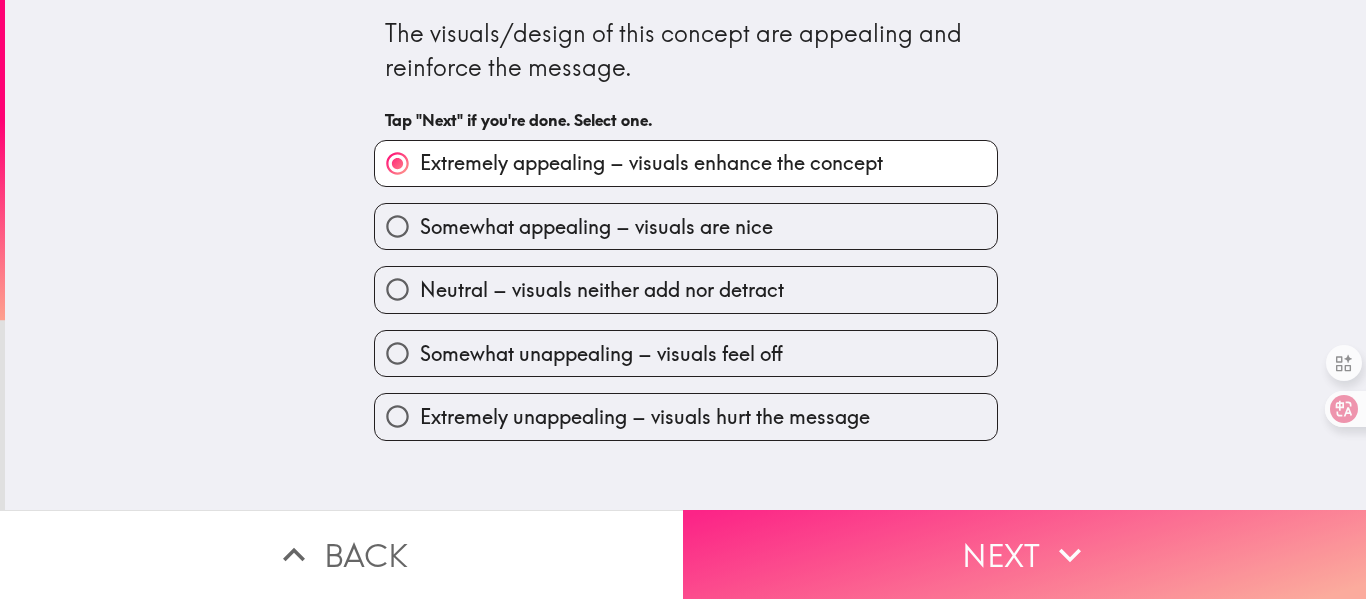 click on "Next" at bounding box center [1024, 554] 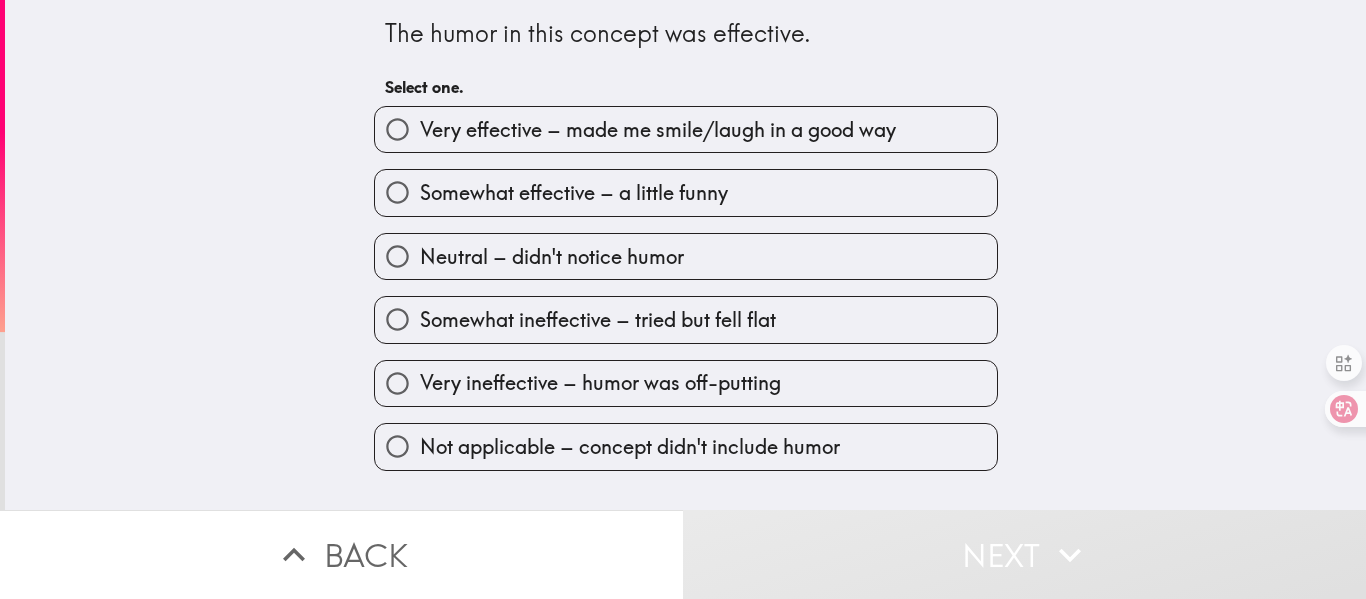 click on "Very effective – made me smile/laugh in a good way" at bounding box center (658, 130) 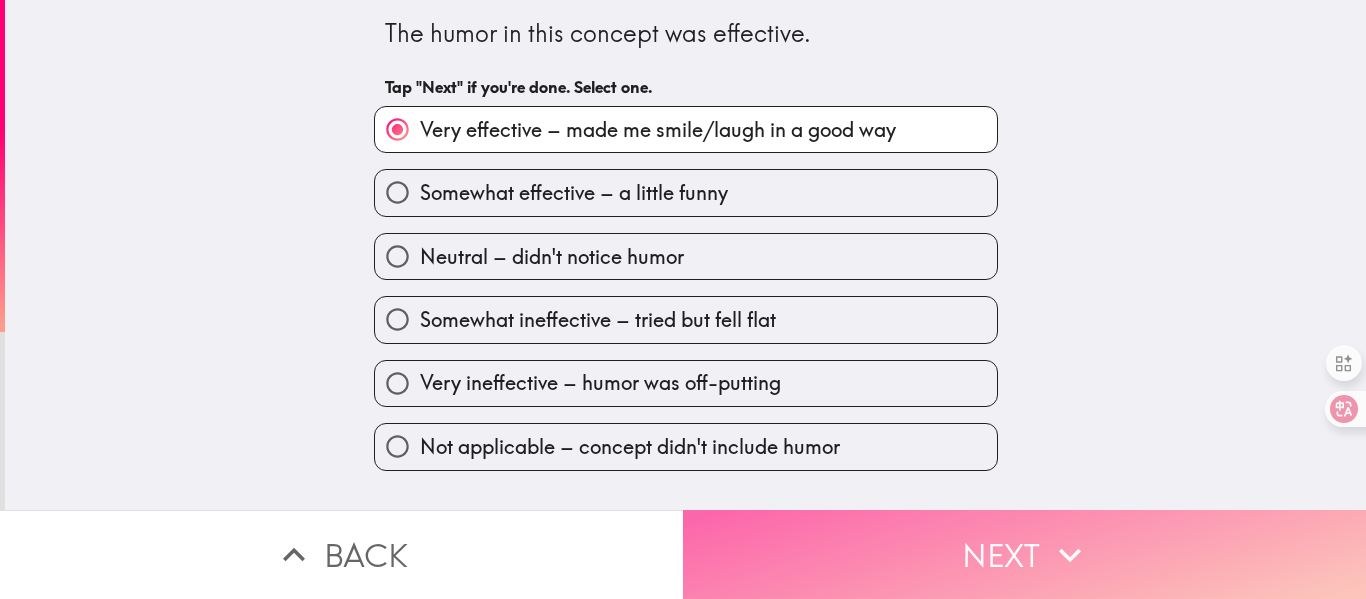 click on "Next" at bounding box center (1024, 554) 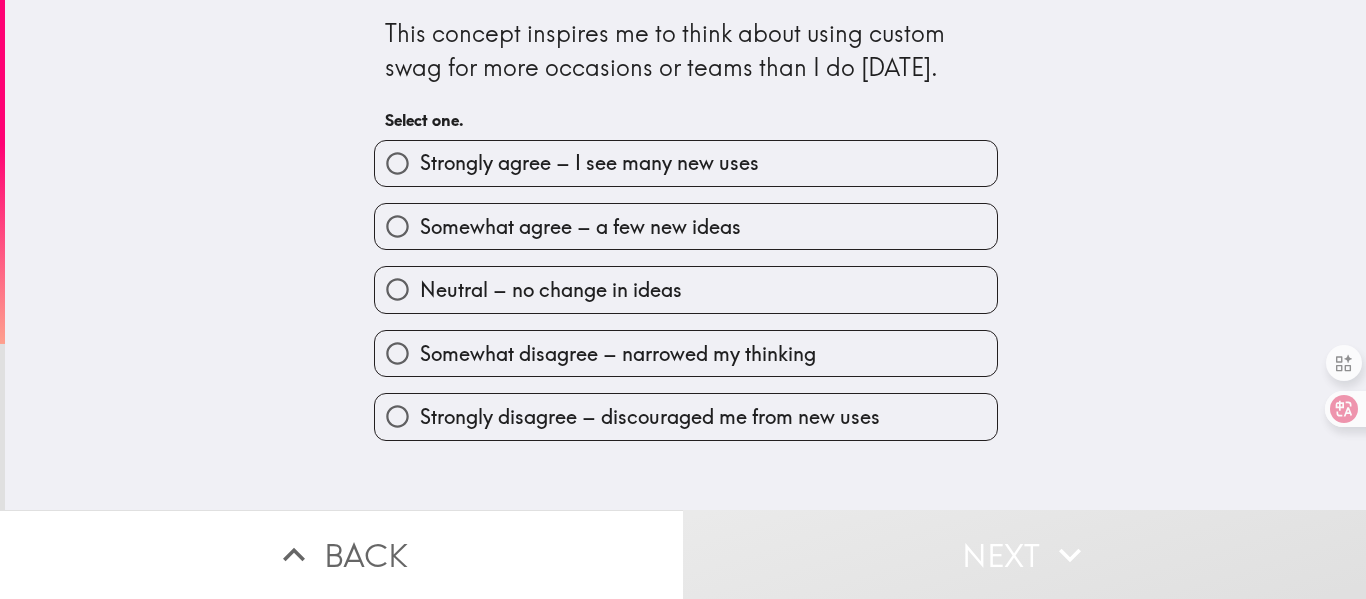 click on "Strongly agree – I see many new uses" at bounding box center [589, 163] 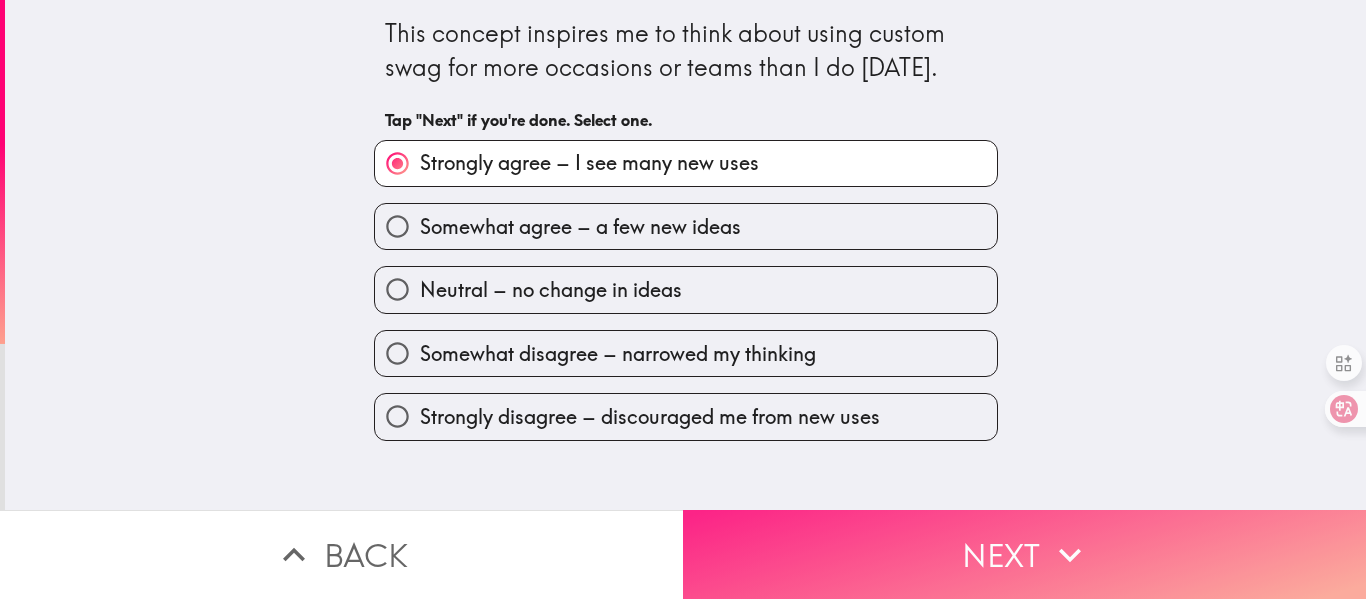 click on "Next" at bounding box center (1024, 554) 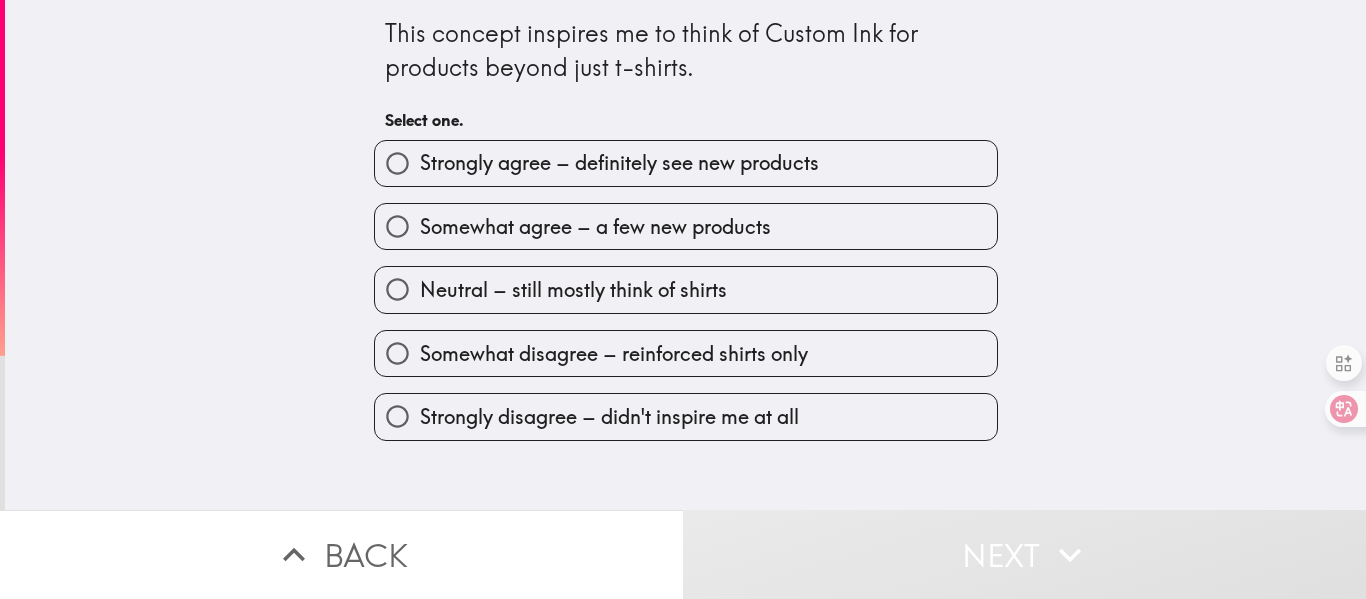 click on "Strongly agree – definitely see new products" at bounding box center (619, 163) 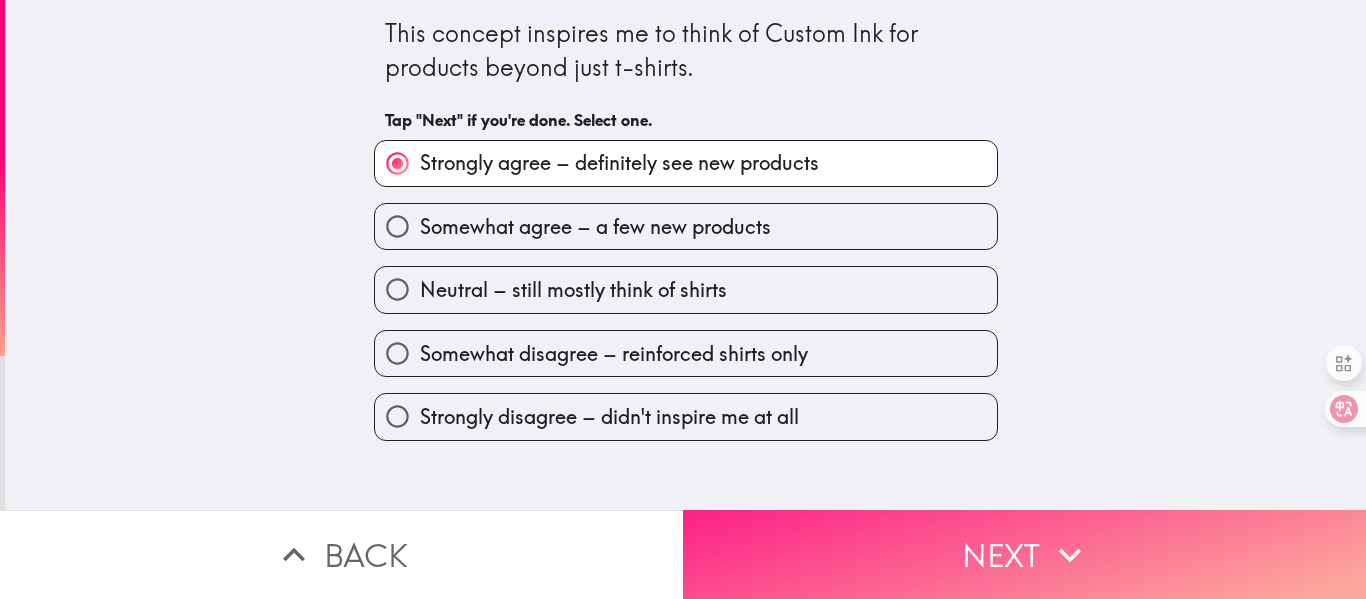 click on "Next" at bounding box center [1024, 554] 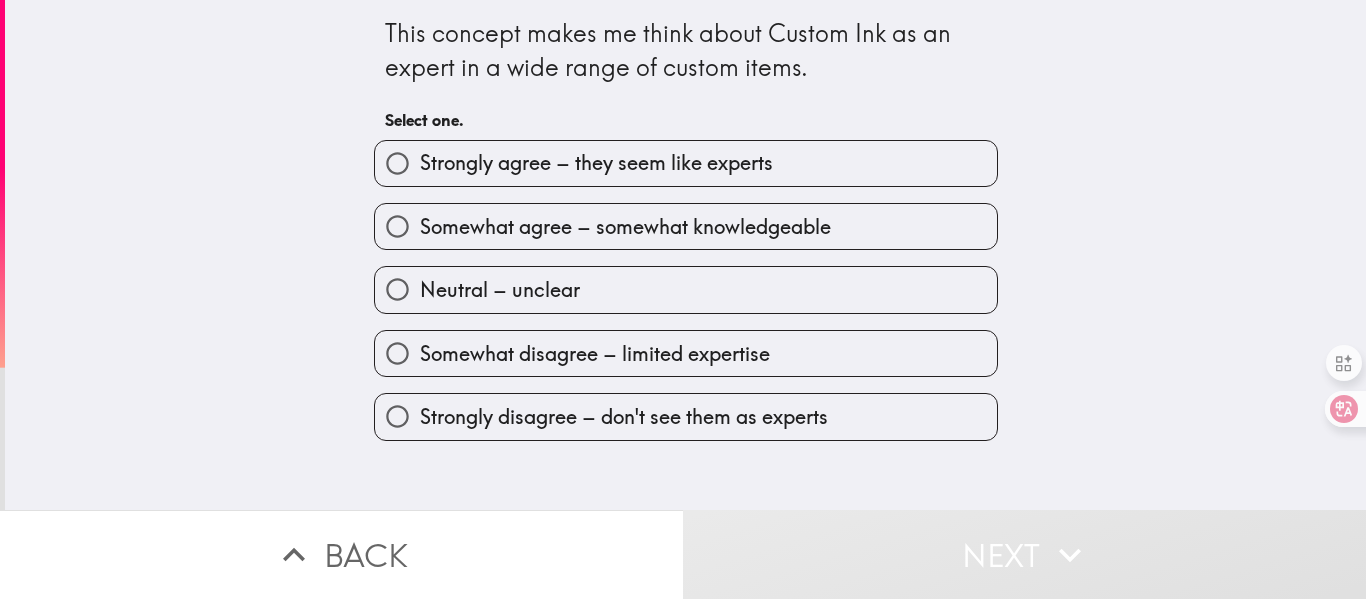 click on "Strongly agree – they seem like experts" at bounding box center (596, 163) 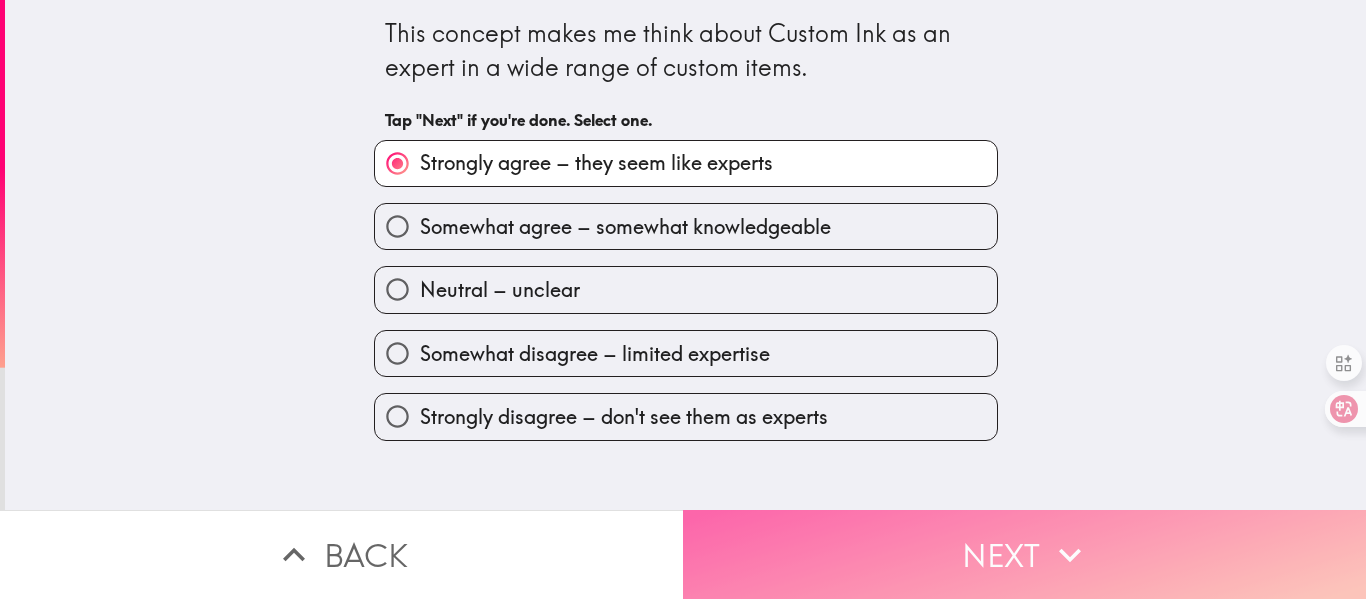 click on "Next" at bounding box center (1024, 554) 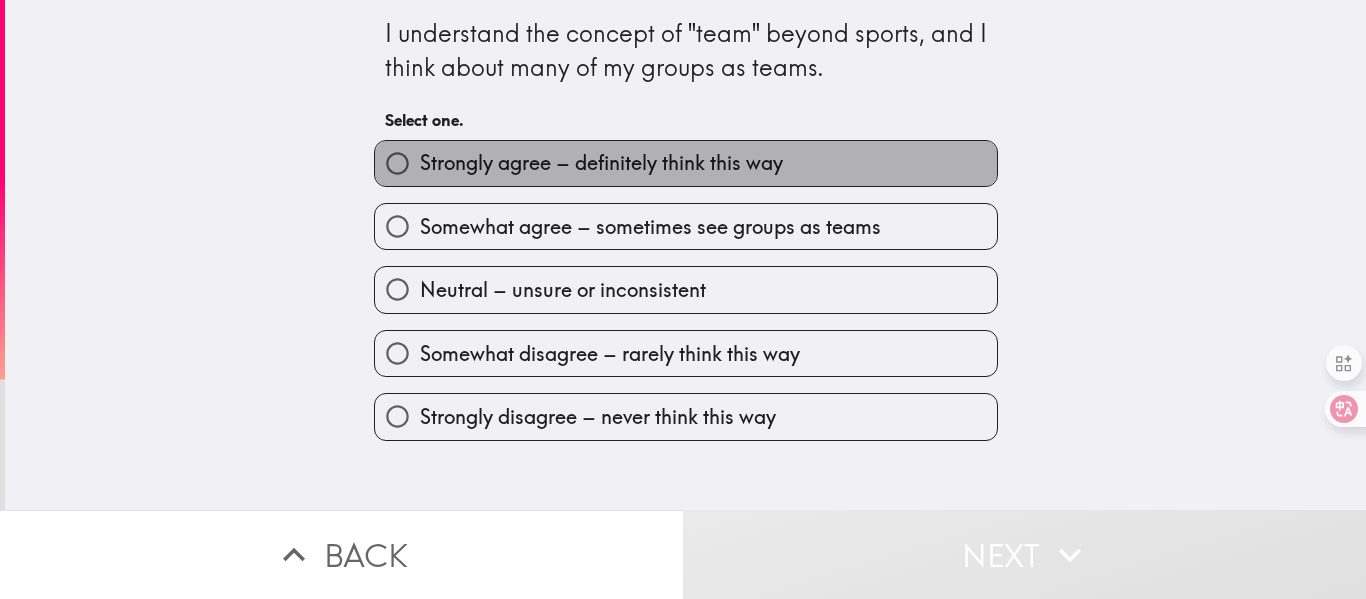 click on "Strongly agree – definitely think this way" at bounding box center [601, 163] 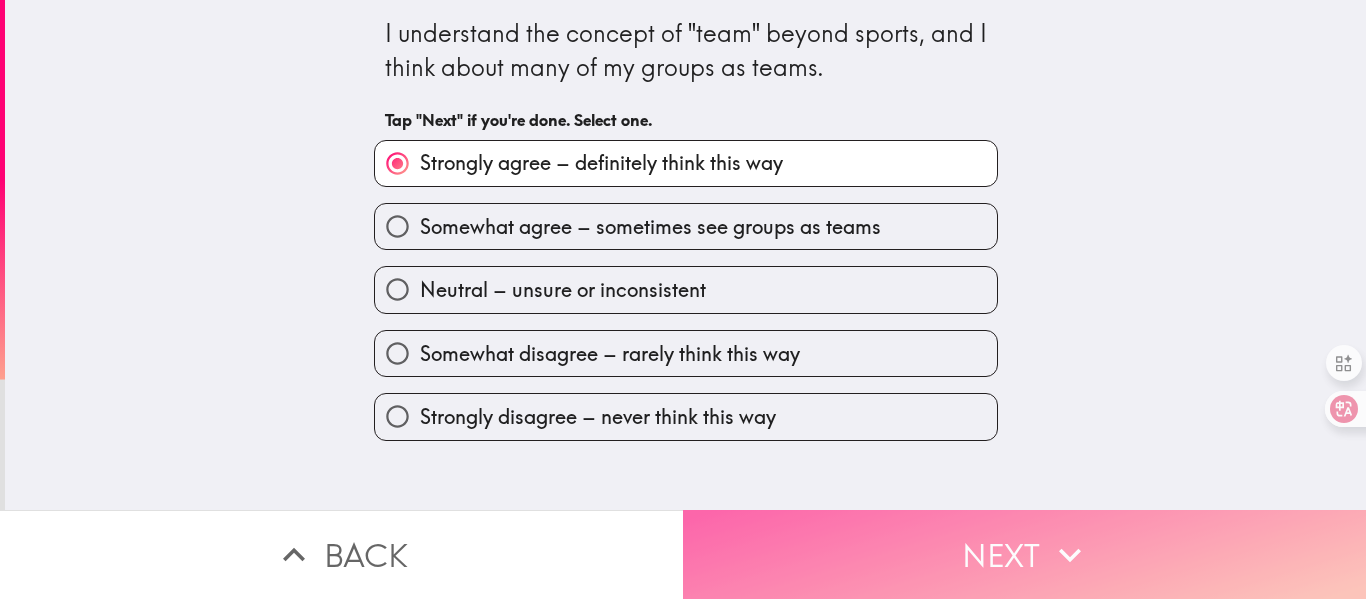 click on "Next" at bounding box center (1024, 554) 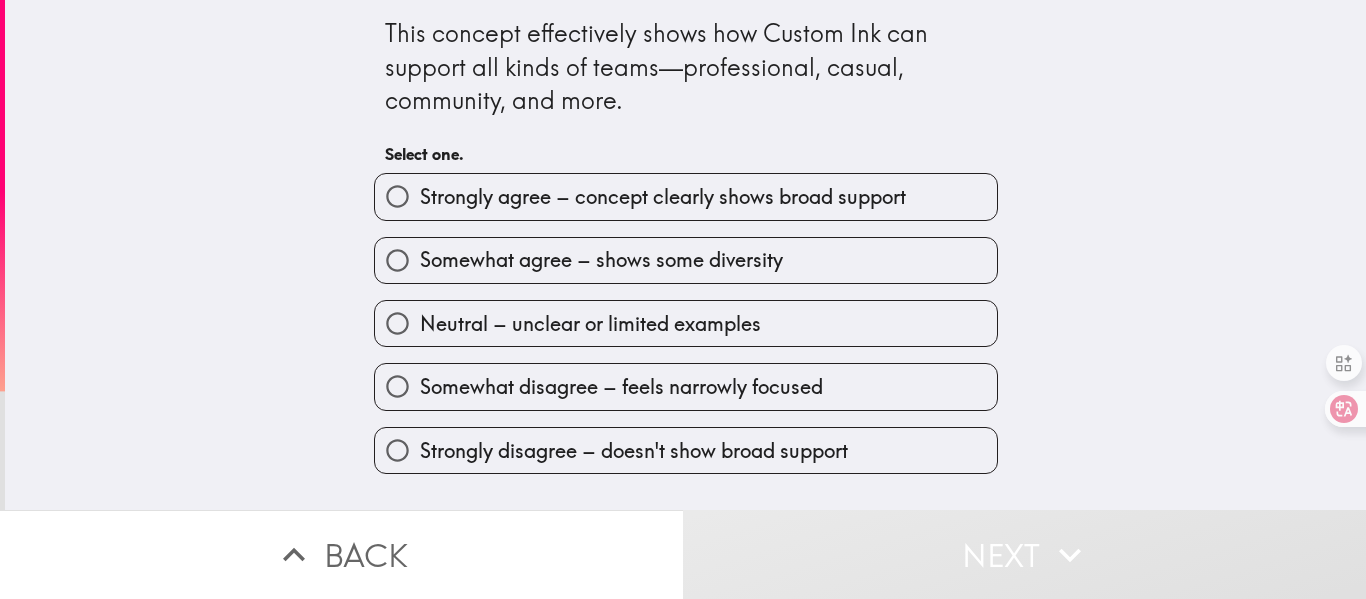 click on "Strongly agree – concept clearly shows broad support" at bounding box center [663, 197] 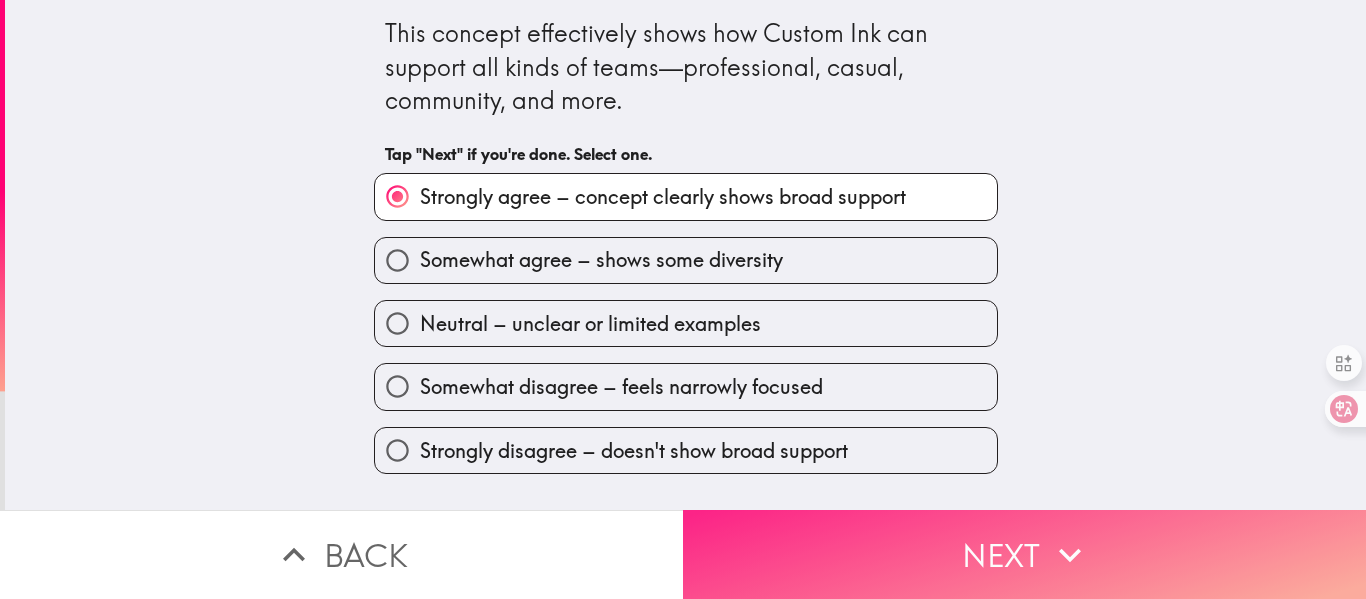 click on "Next" at bounding box center (1024, 554) 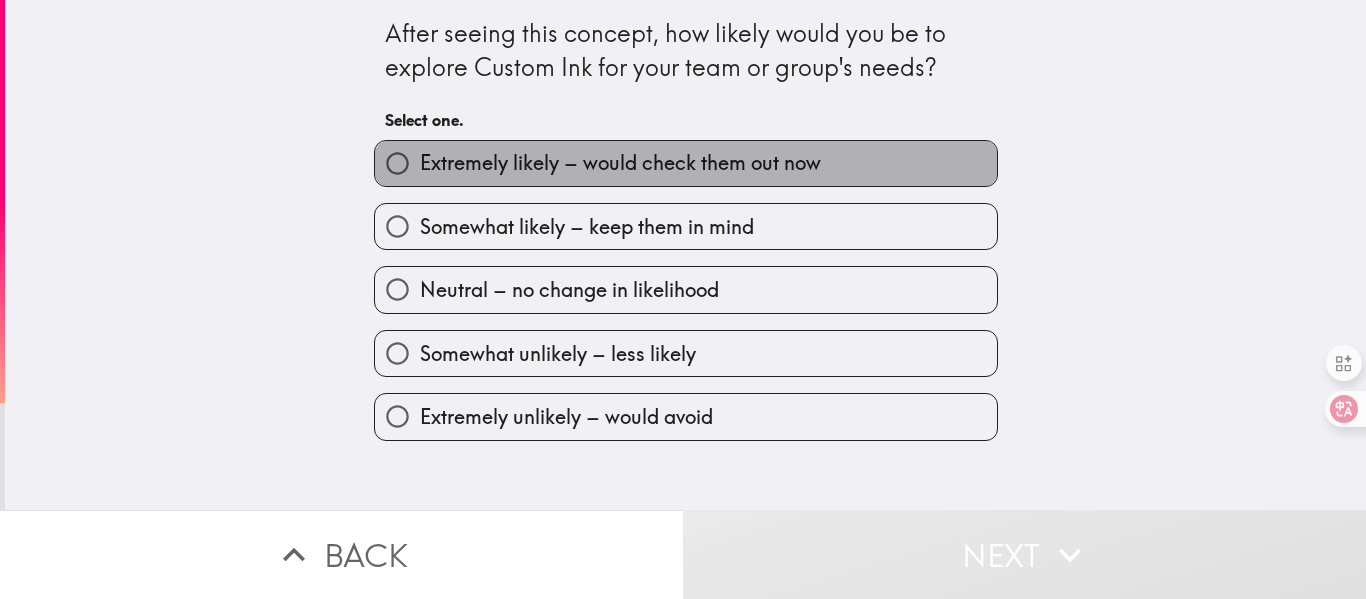 click on "Extremely likely – would check them out now" at bounding box center (620, 163) 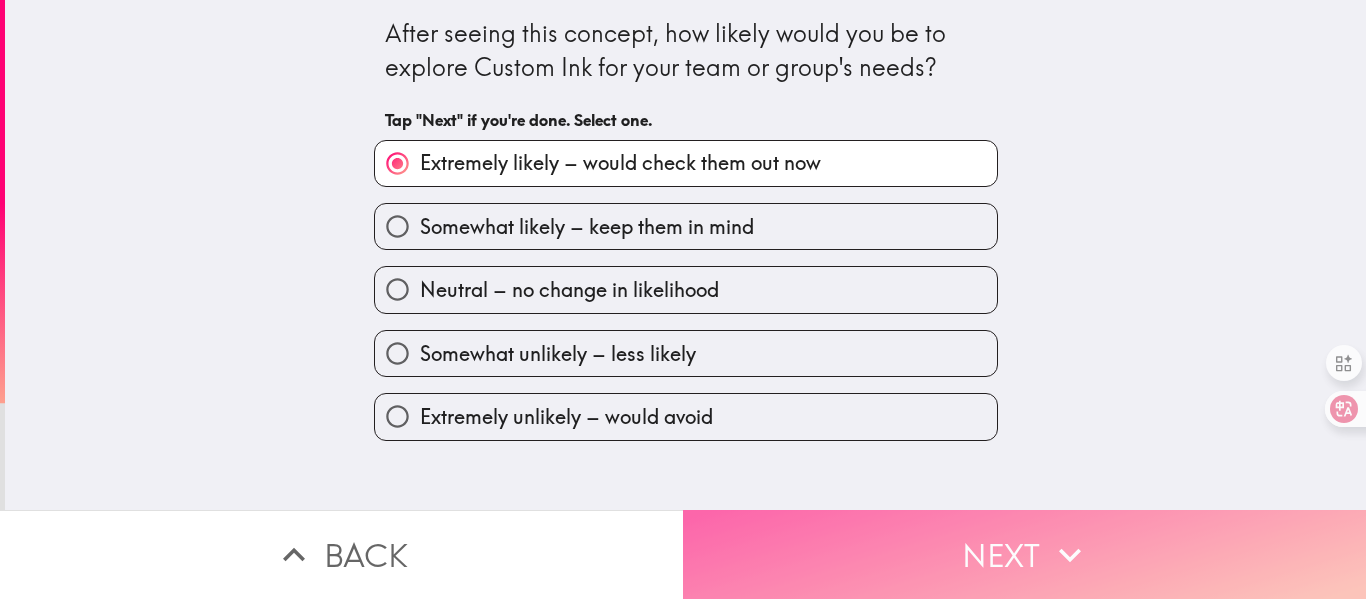 click on "Next" at bounding box center [1024, 554] 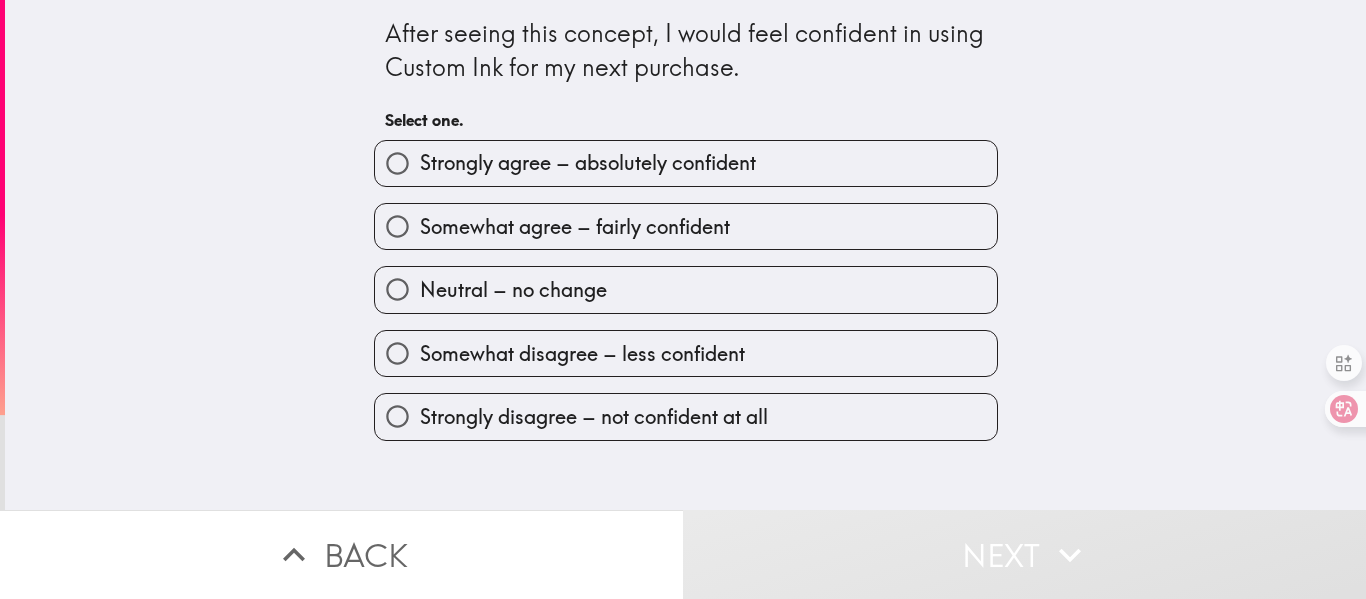 click on "Strongly agree – absolutely confident" at bounding box center [588, 163] 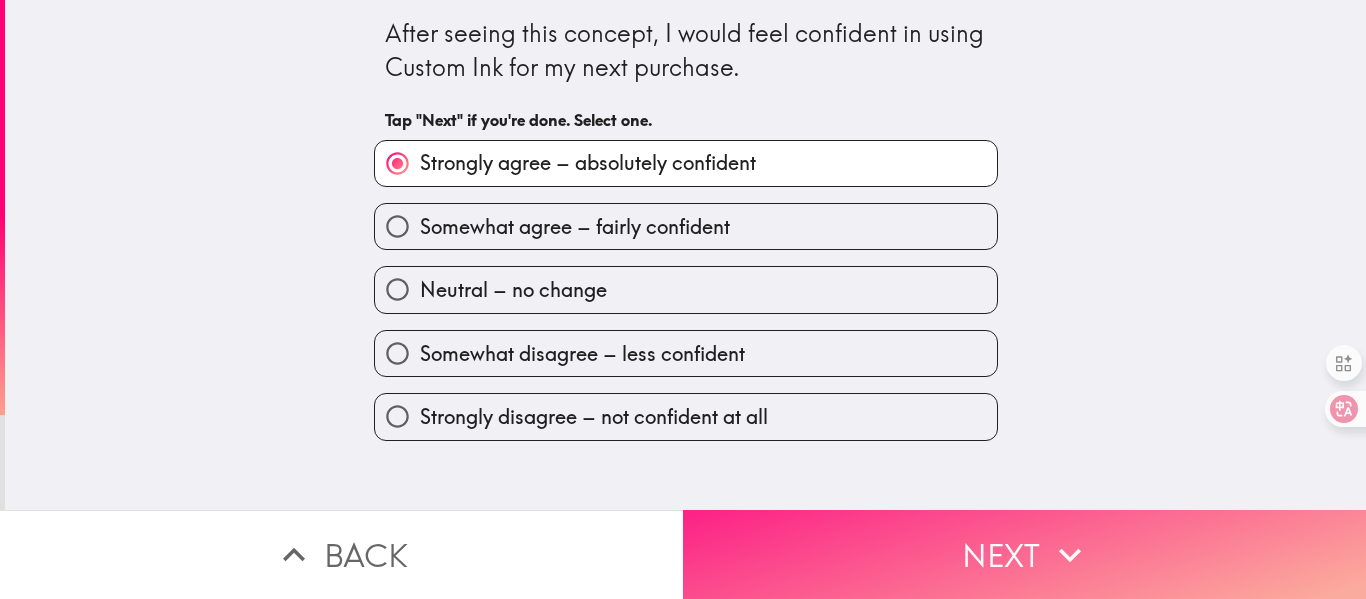 click on "Next" at bounding box center (1024, 554) 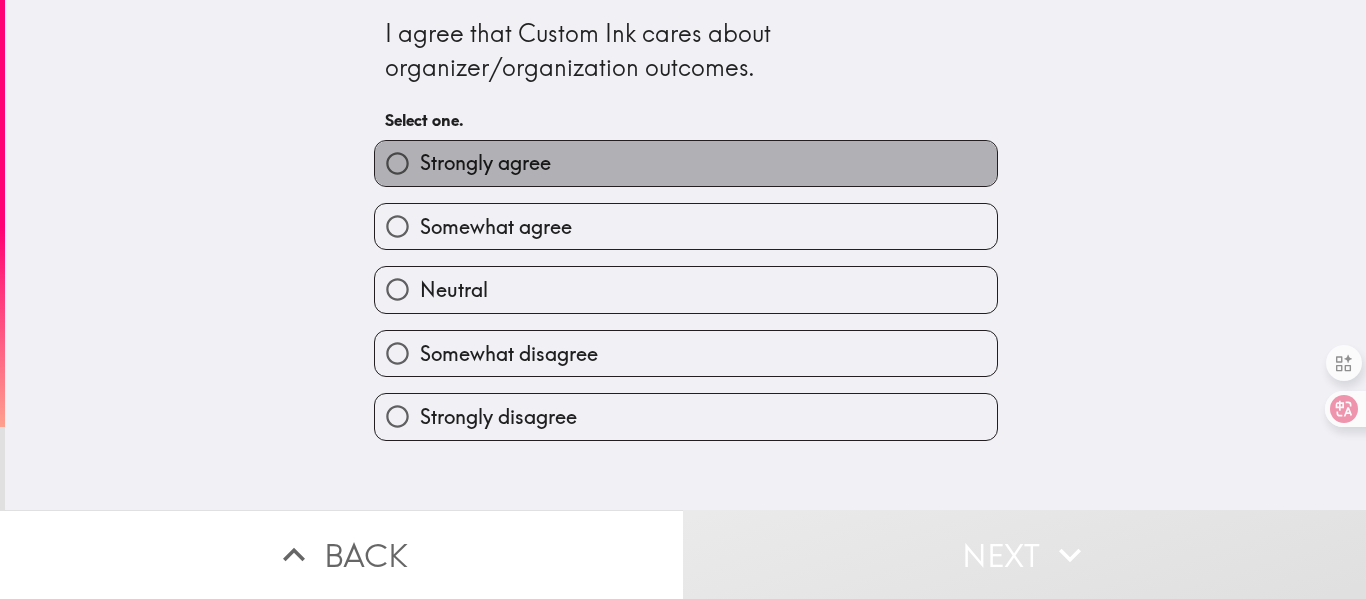 click on "Strongly agree" at bounding box center (686, 163) 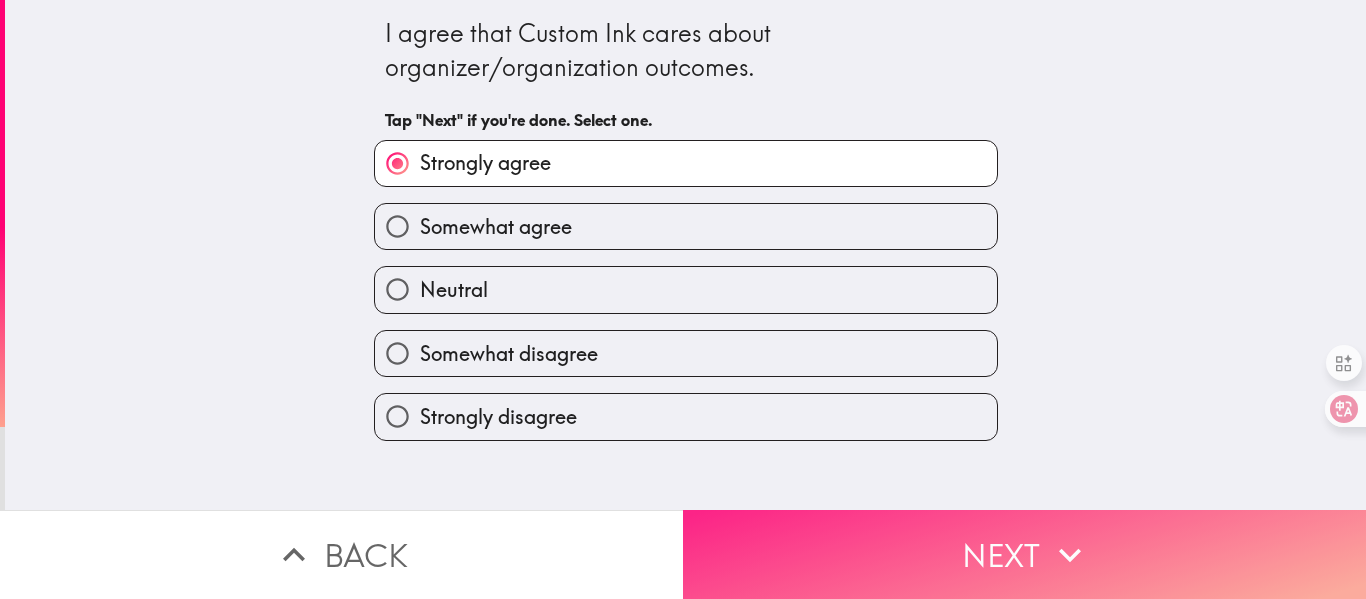 click on "Next" at bounding box center [1024, 554] 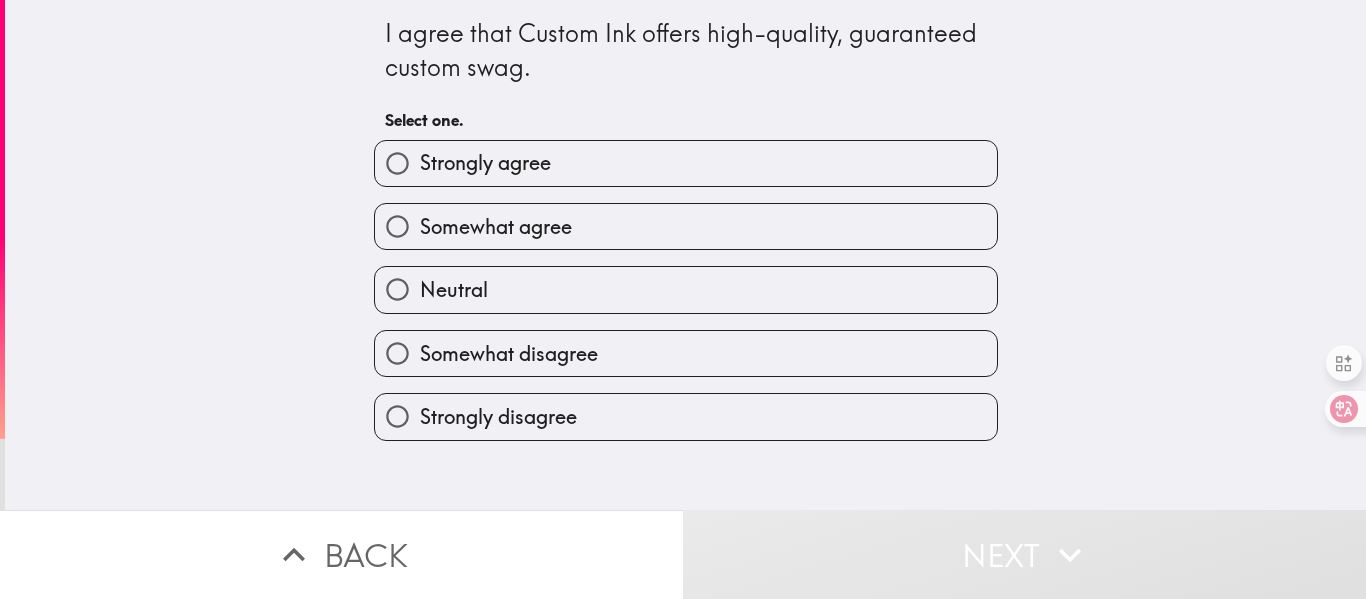 click on "Strongly agree" at bounding box center [686, 163] 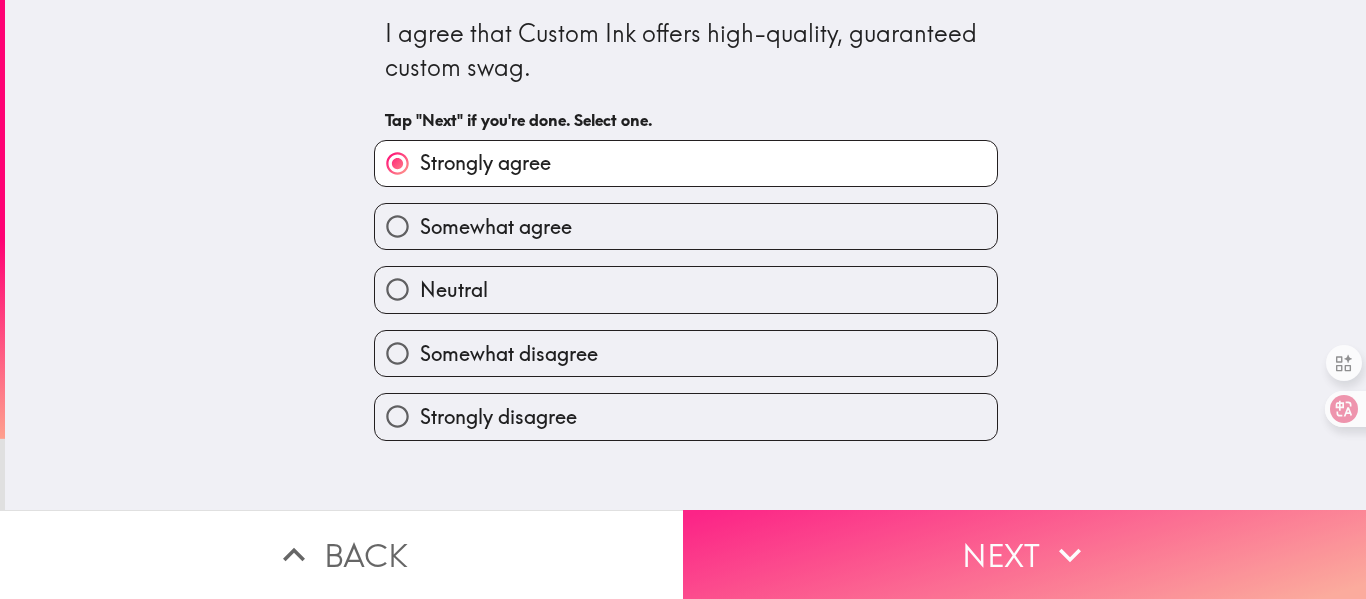 click on "Next" at bounding box center (1024, 554) 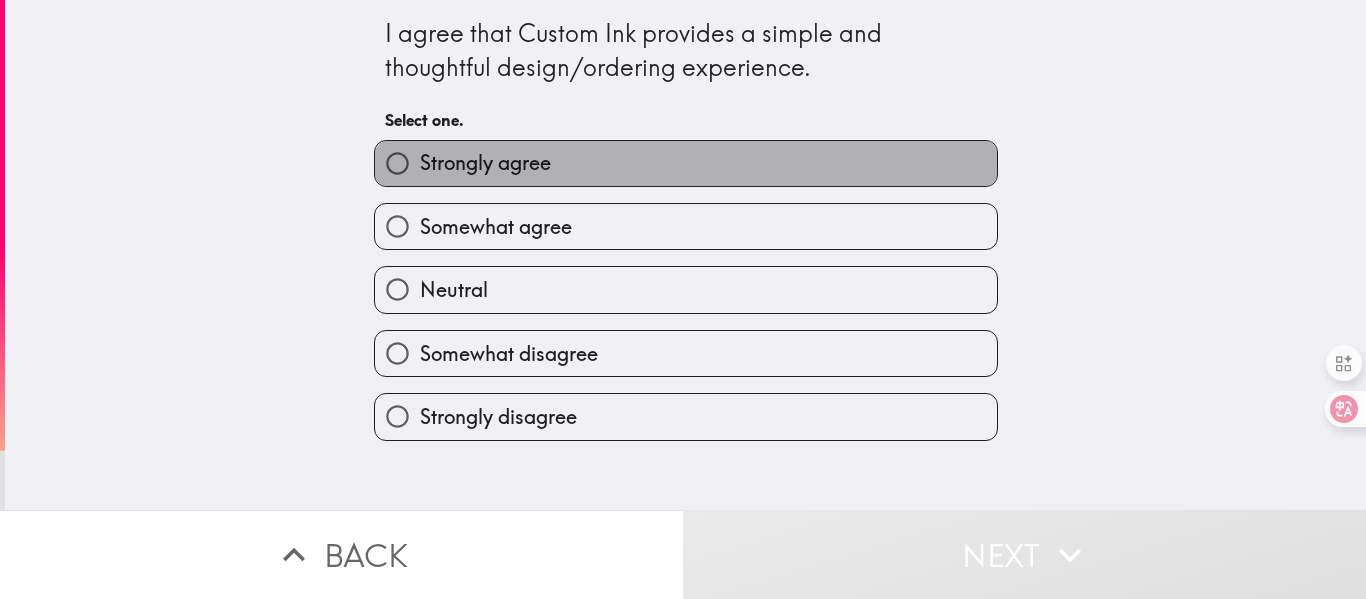 click on "Strongly agree" at bounding box center [686, 163] 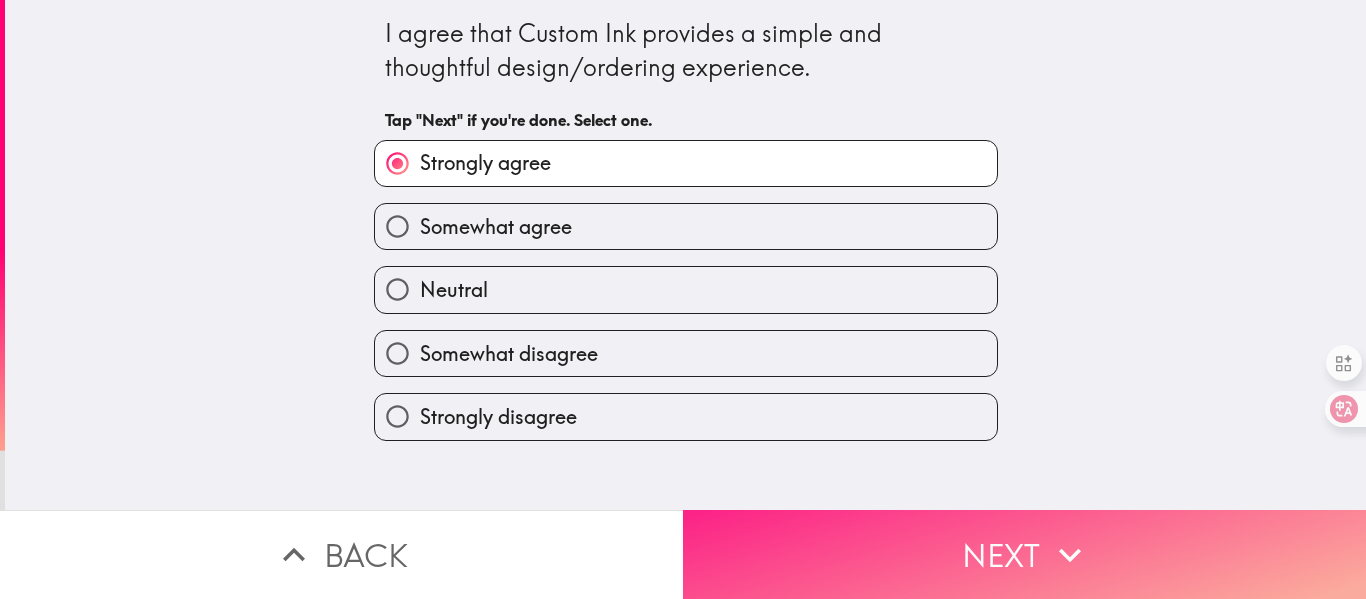 click on "Next" at bounding box center (1024, 554) 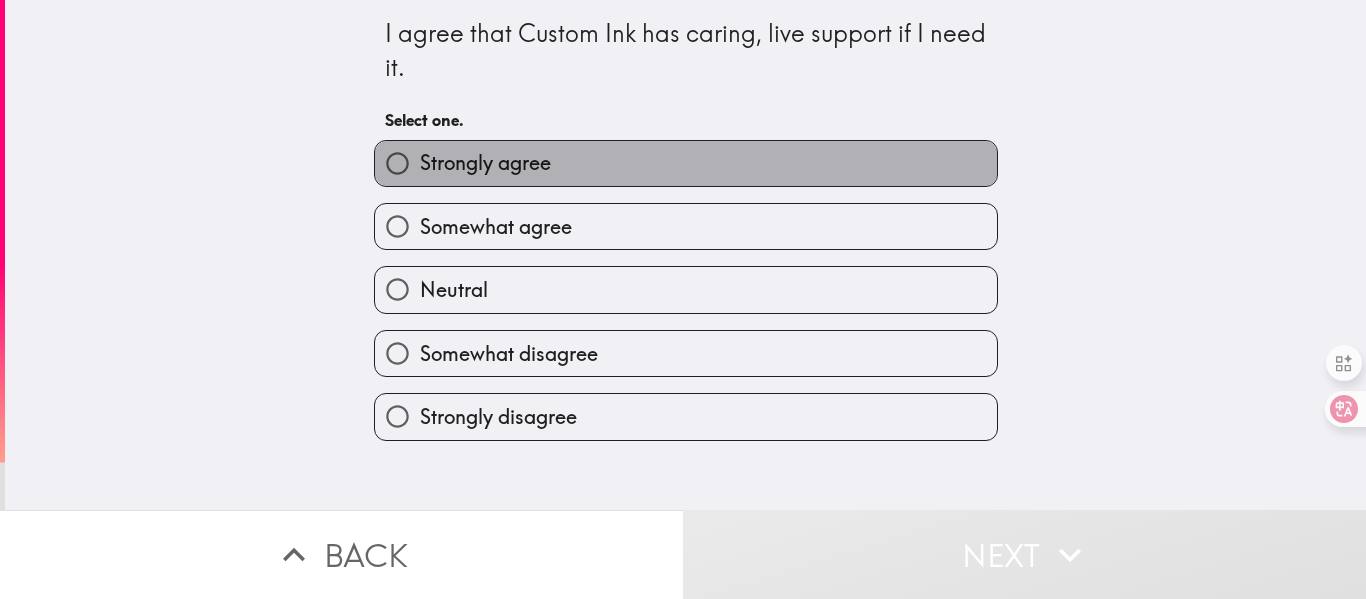 click on "Strongly agree" at bounding box center (686, 163) 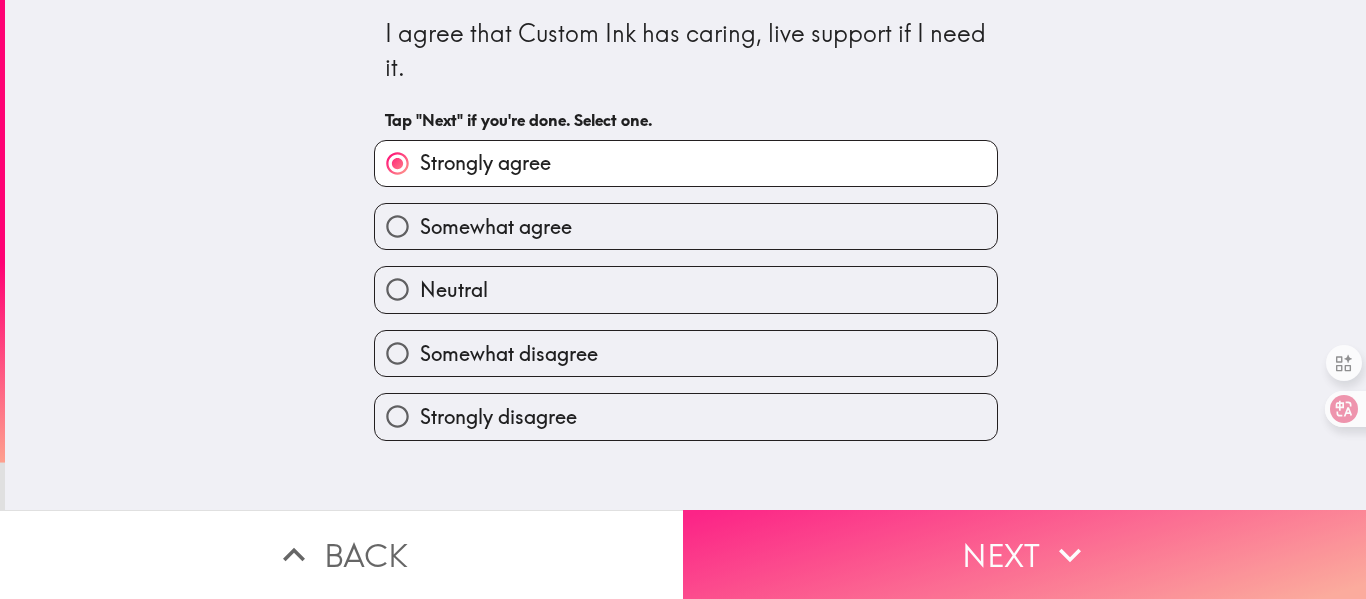 click on "Next" at bounding box center [1024, 554] 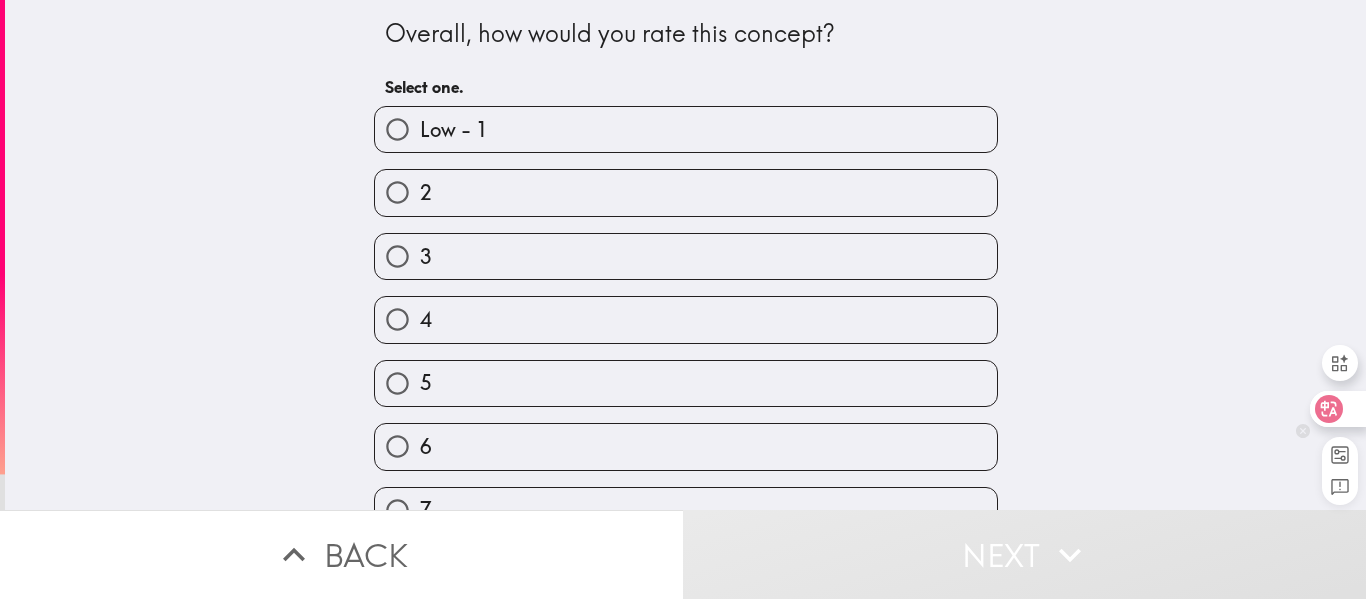 click 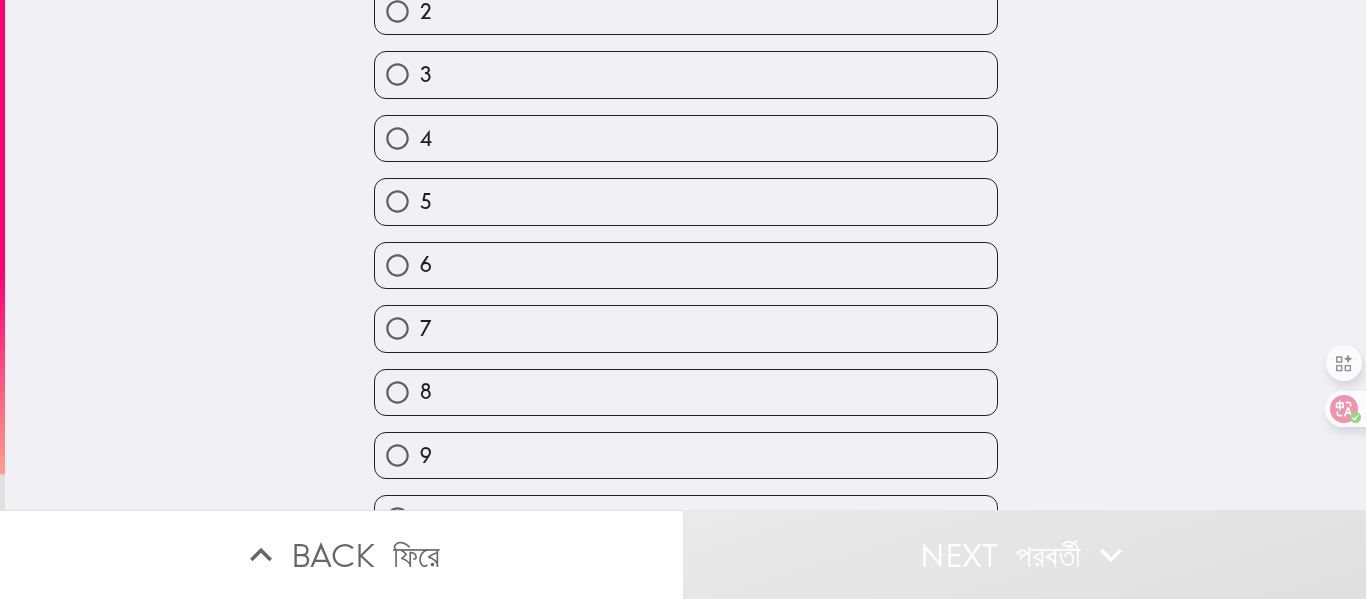 scroll, scrollTop: 281, scrollLeft: 0, axis: vertical 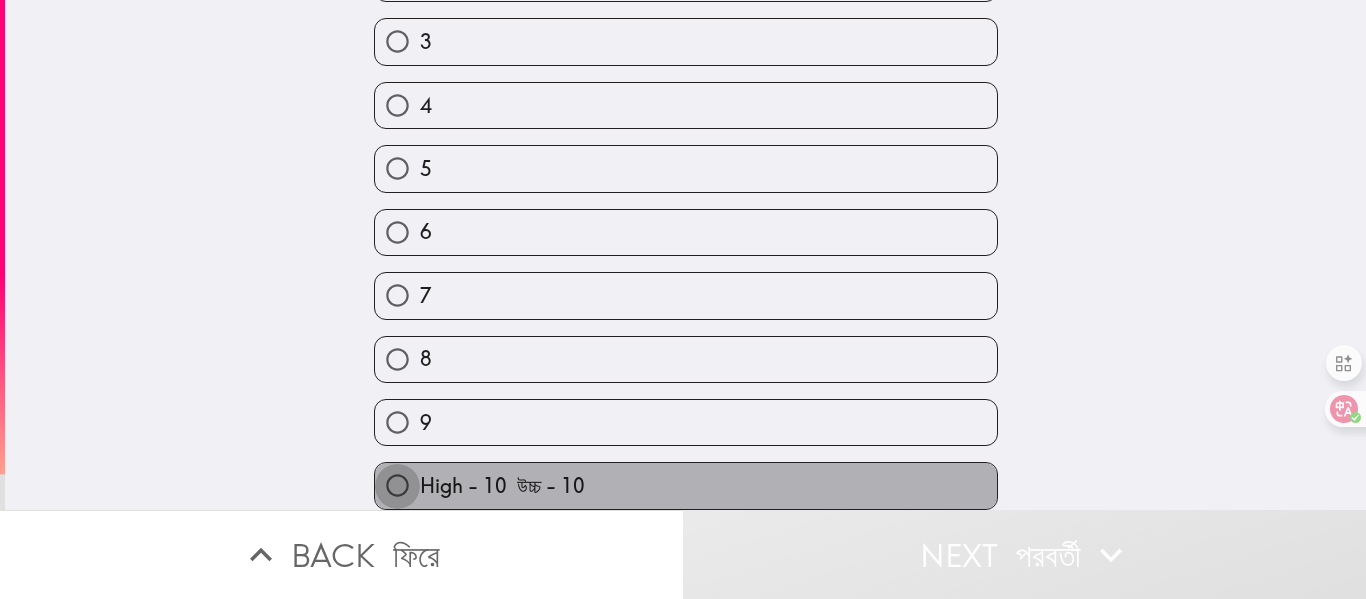 click on "High - 10    উচ্চ - 10" at bounding box center [397, 485] 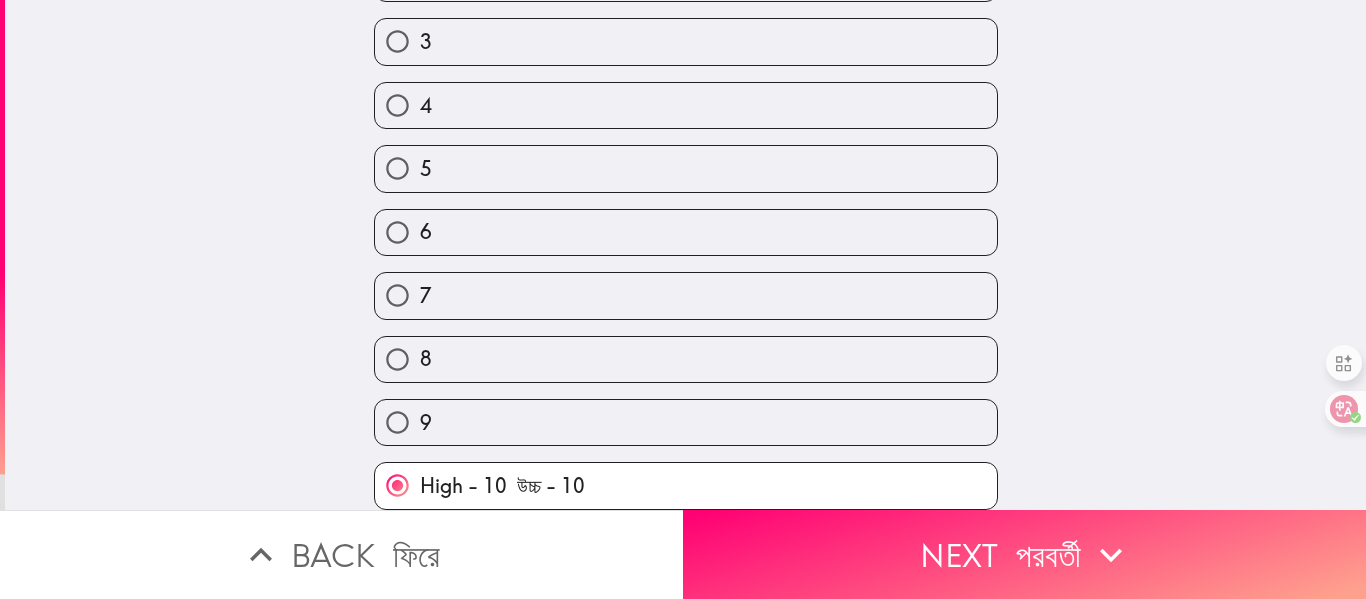 scroll, scrollTop: 319, scrollLeft: 0, axis: vertical 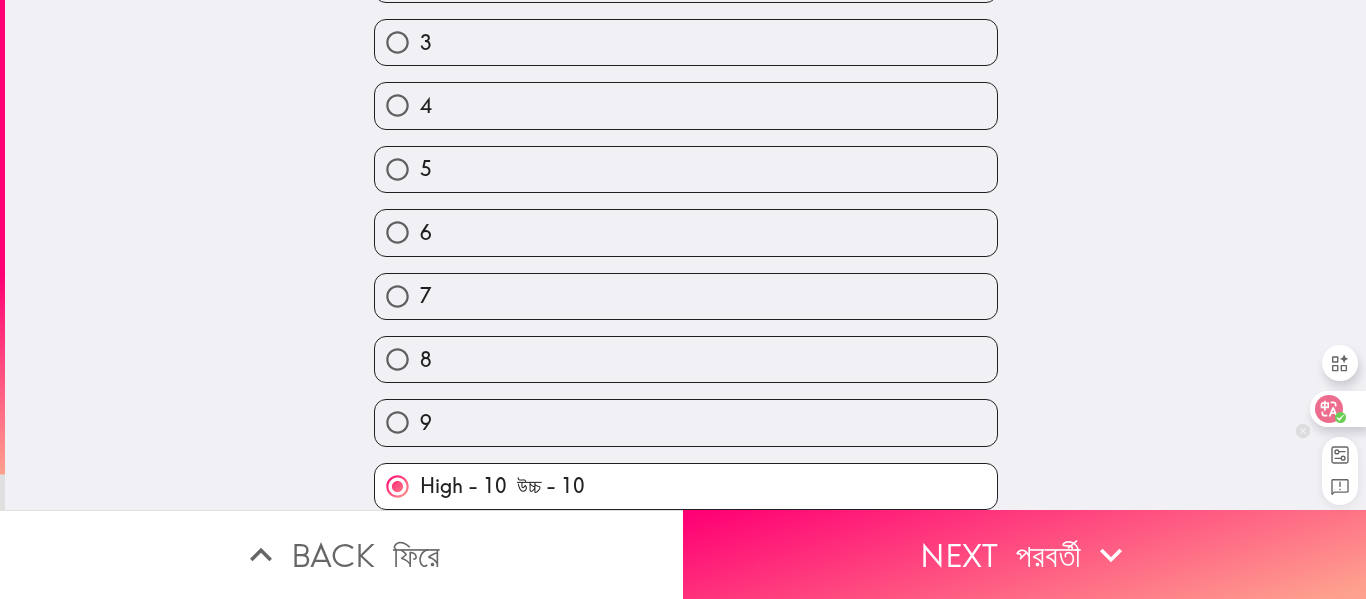 click 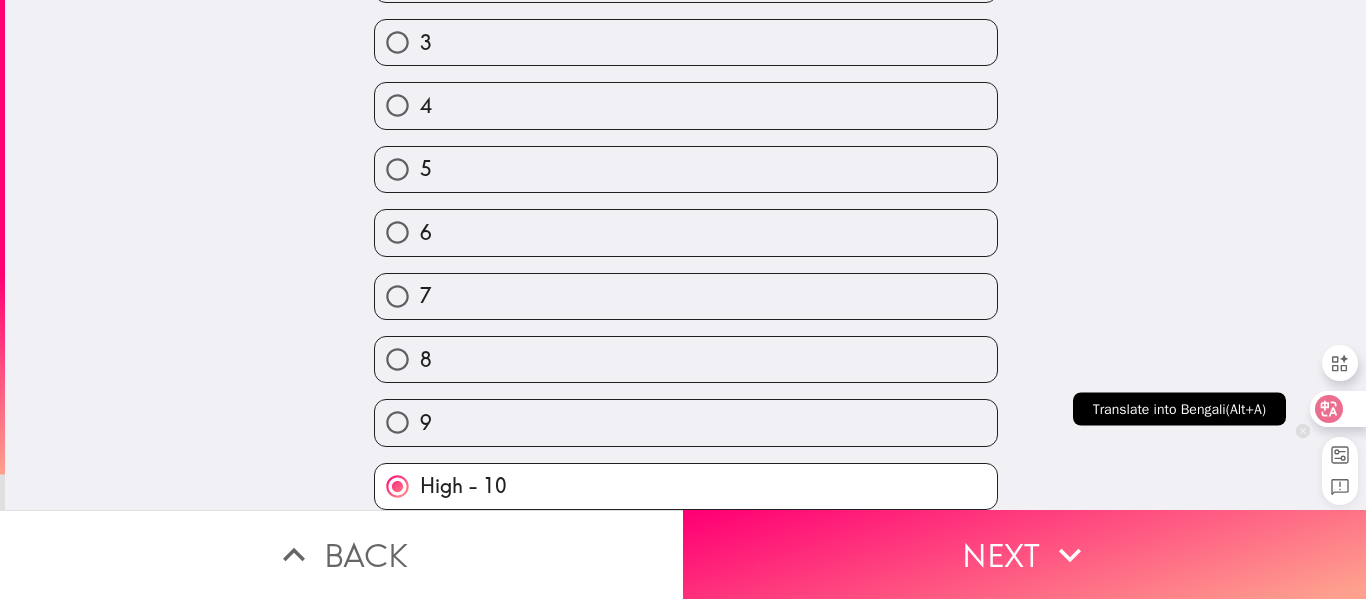 scroll, scrollTop: 231, scrollLeft: 0, axis: vertical 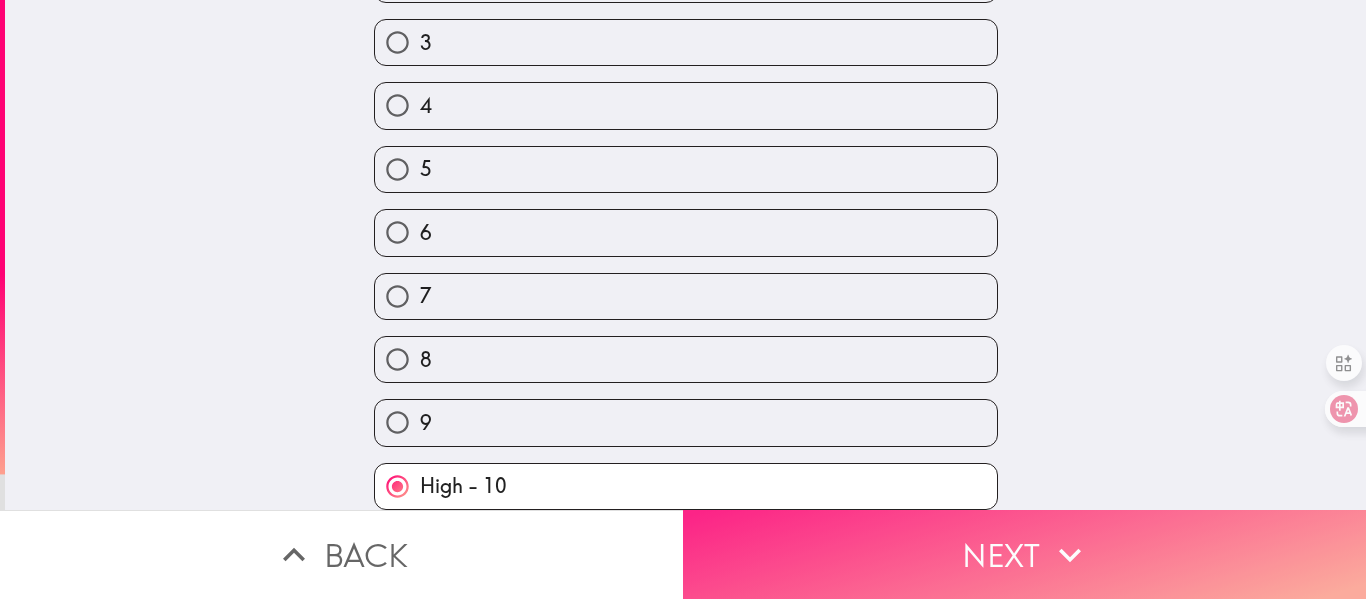 click on "Next" at bounding box center [1024, 554] 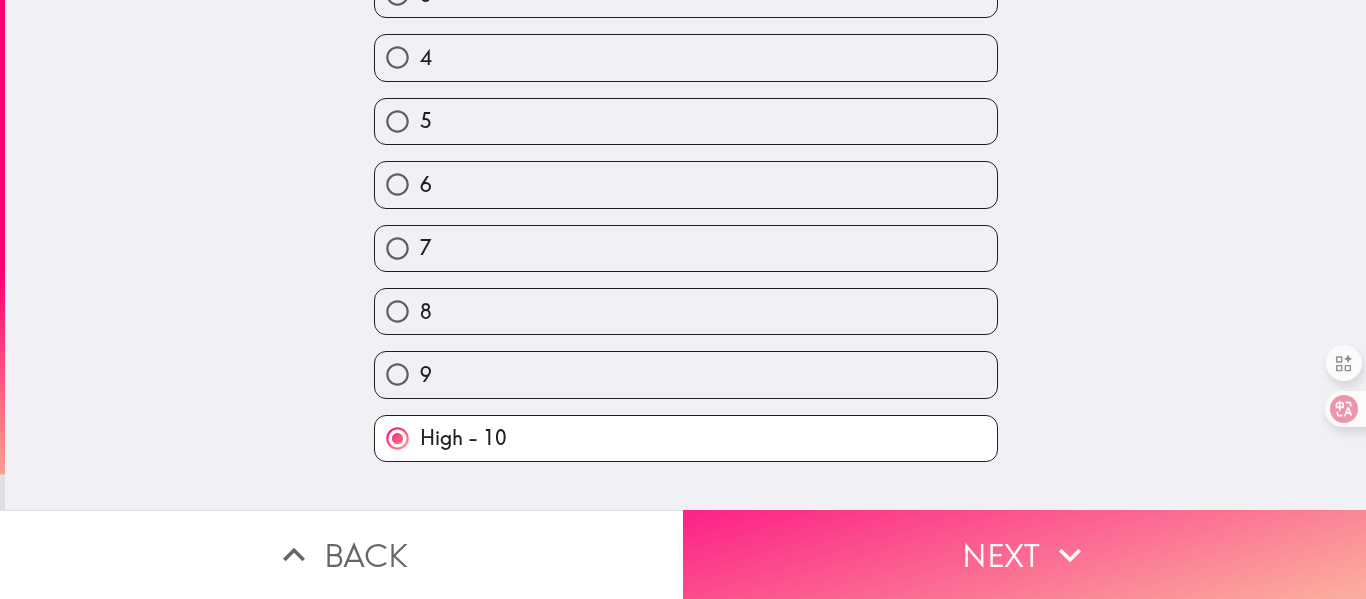 scroll, scrollTop: 0, scrollLeft: 0, axis: both 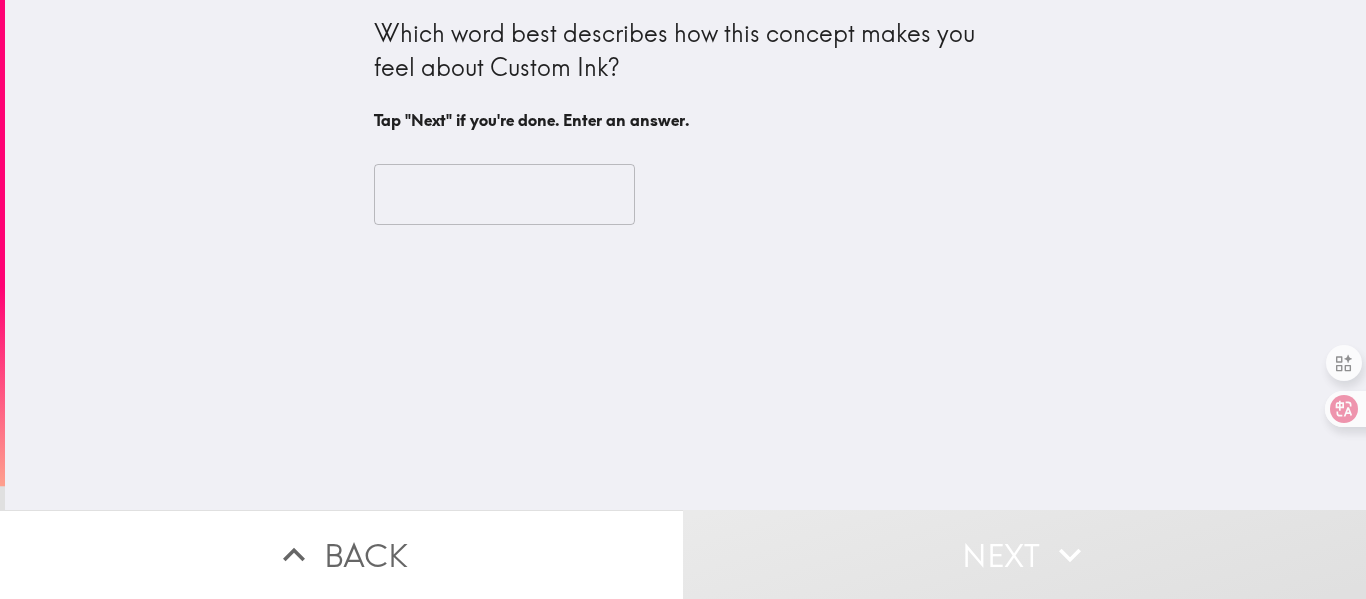 drag, startPoint x: 356, startPoint y: 29, endPoint x: 648, endPoint y: 100, distance: 300.5079 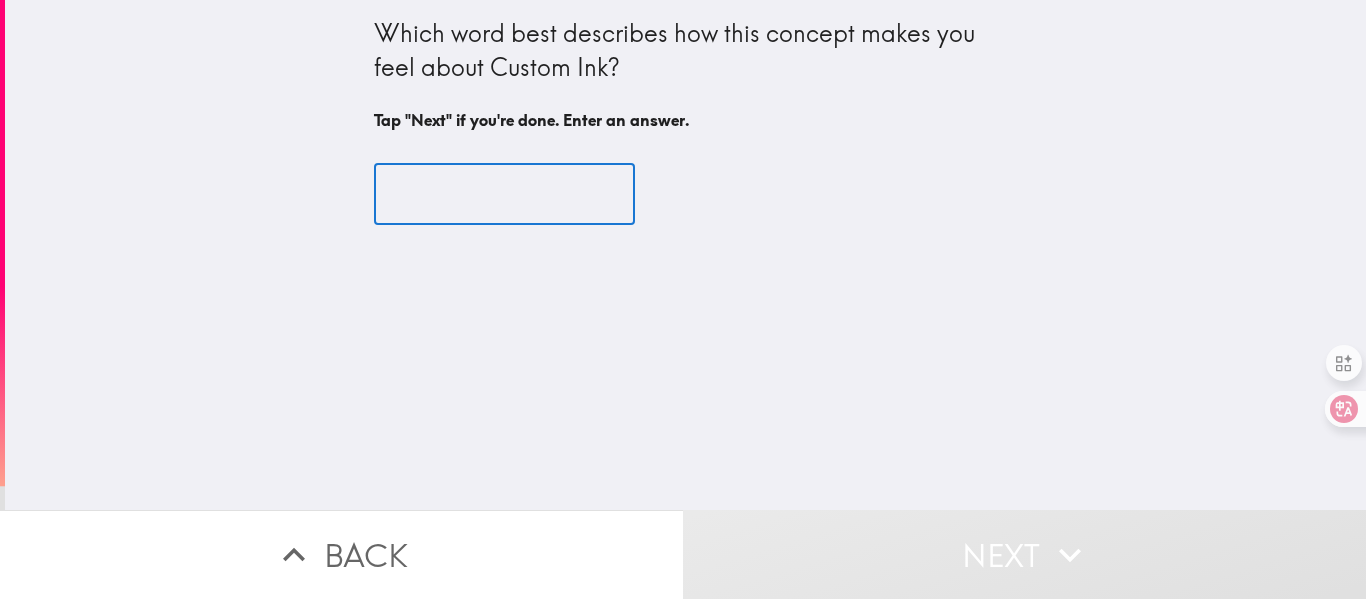 paste on "Uplifted. That’s the word I'd pick based on the concept—it suggests positivity and creativity around Custom Ink." 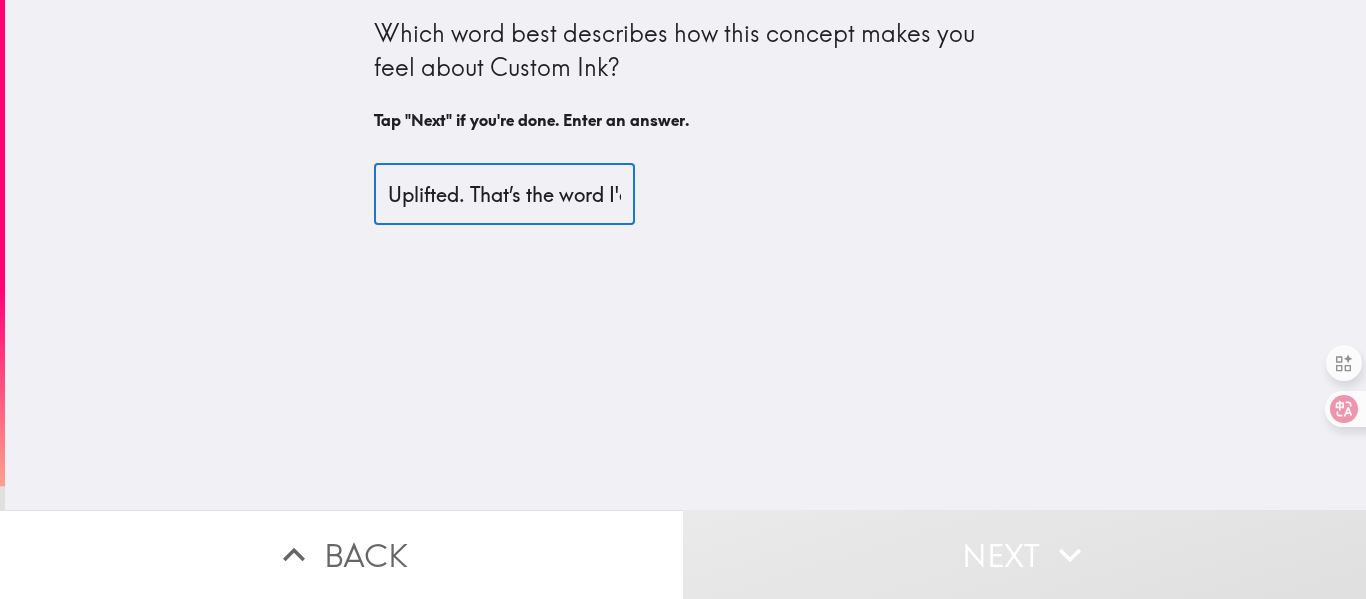 scroll, scrollTop: 0, scrollLeft: 788, axis: horizontal 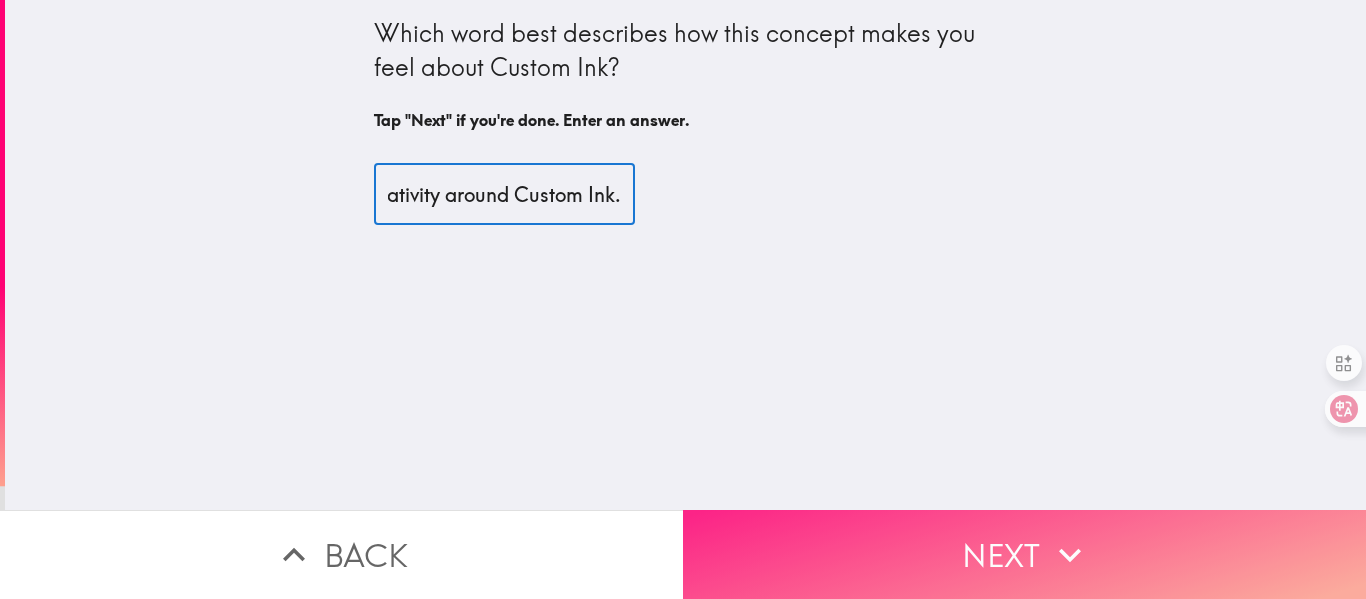 type on "Uplifted. That’s the word I'd pick based on the concept—it suggests positivity and creativity around Custom Ink." 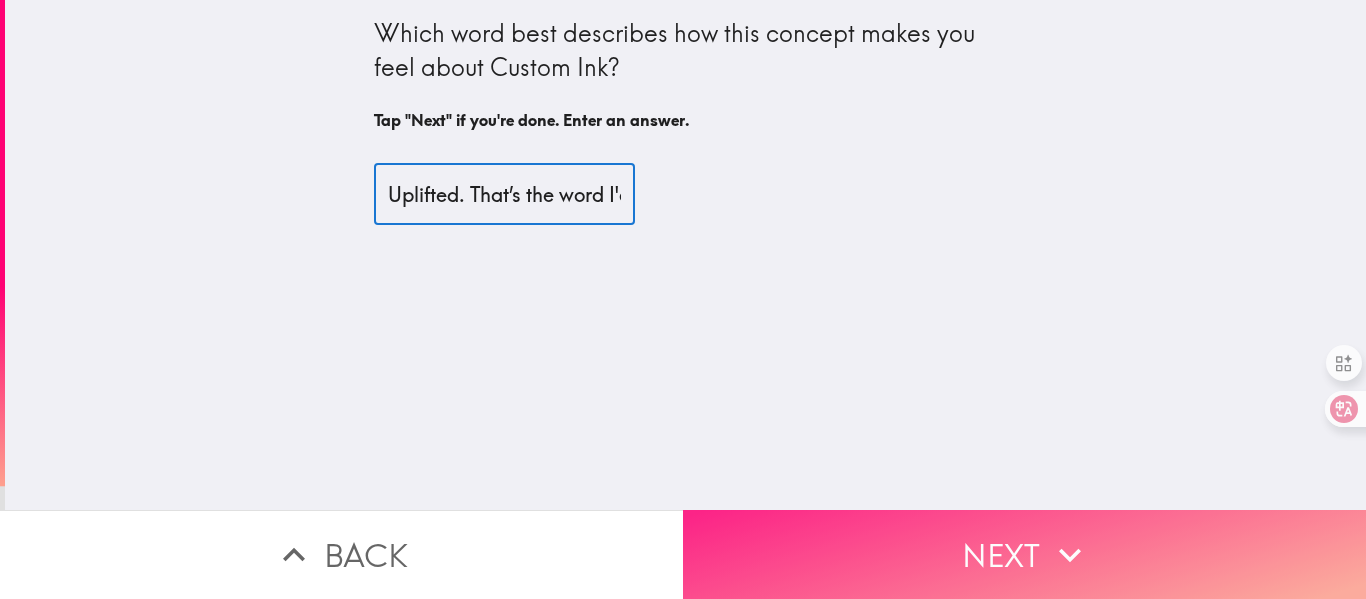 click on "Next" at bounding box center (1024, 554) 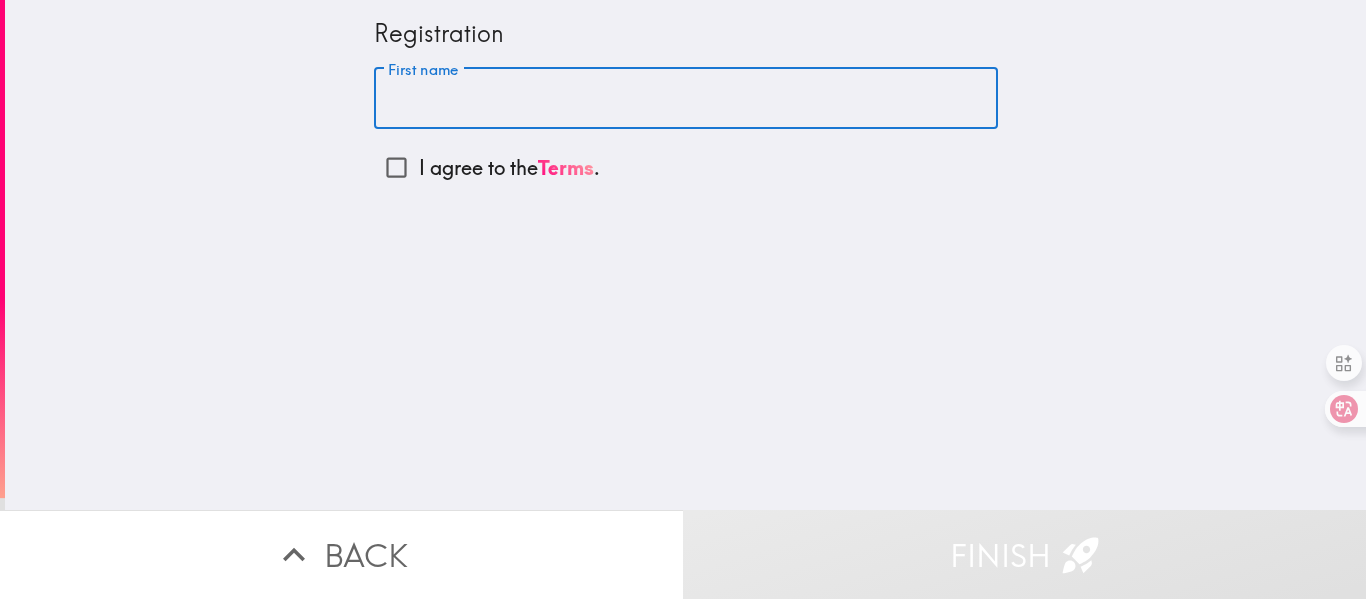 click on "First name" at bounding box center (686, 99) 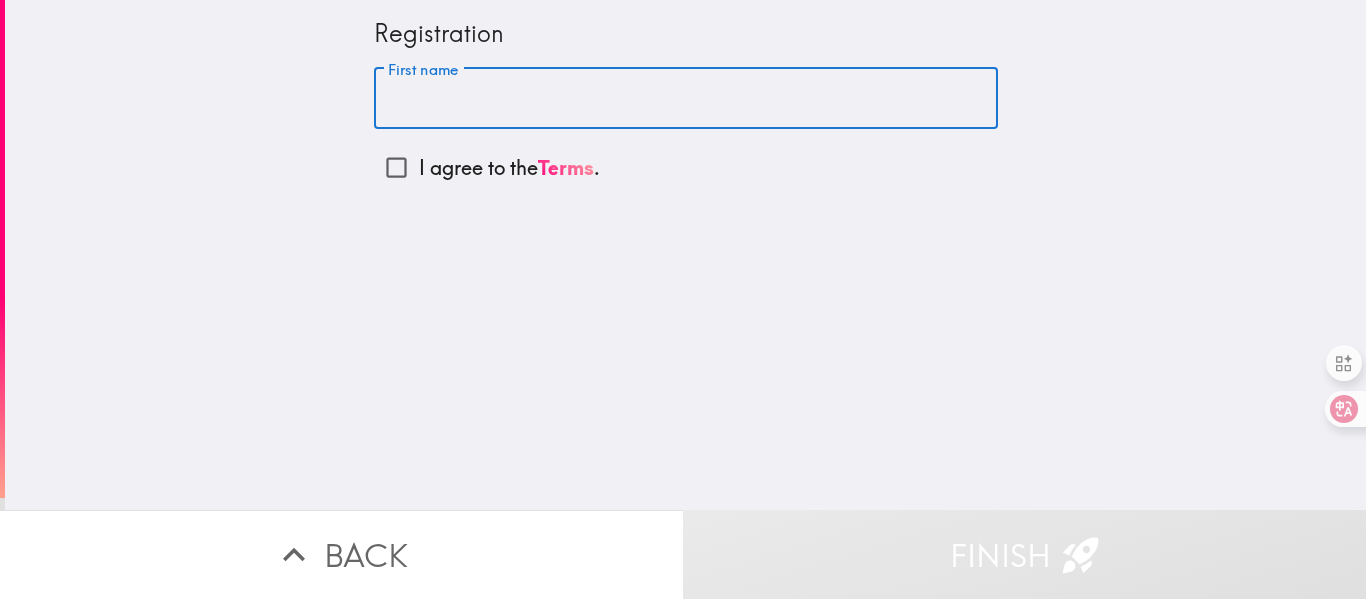 type on "[PERSON_NAME]" 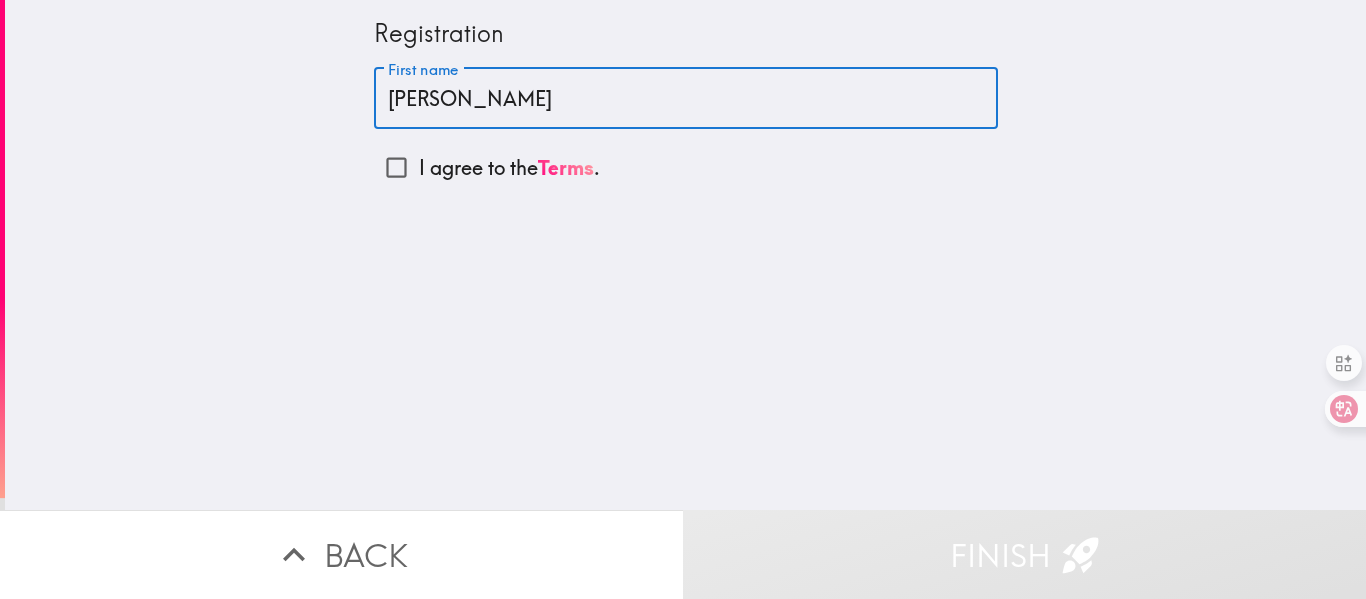 click on "I agree to the  Terms ." at bounding box center (396, 167) 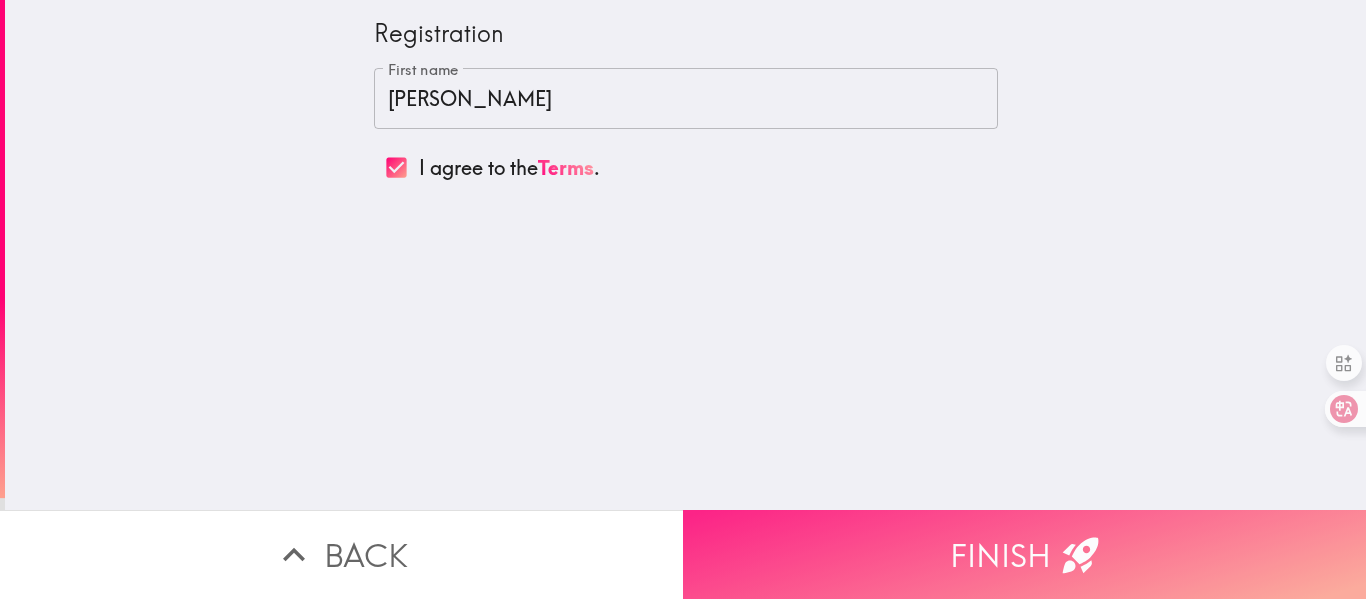 click on "Finish" at bounding box center [1024, 554] 